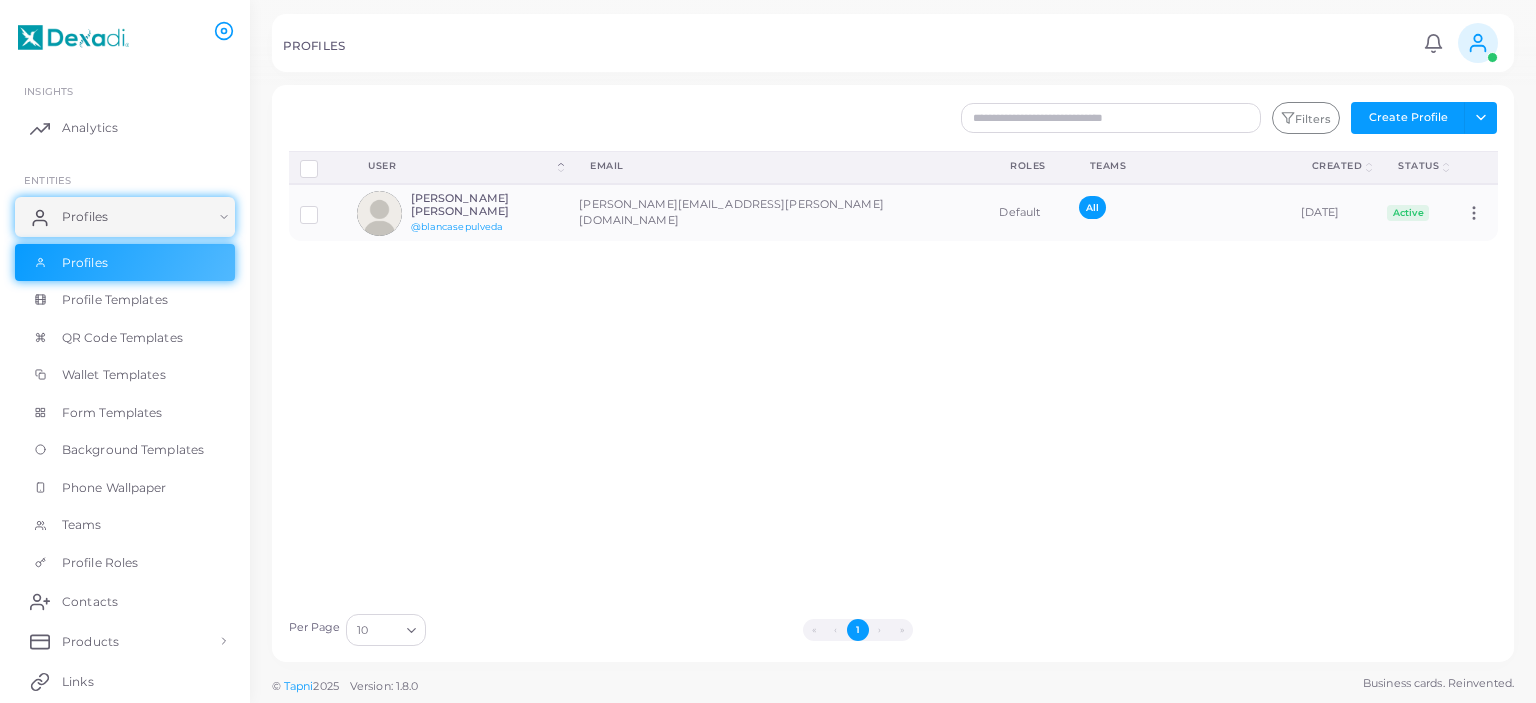 scroll, scrollTop: 0, scrollLeft: 0, axis: both 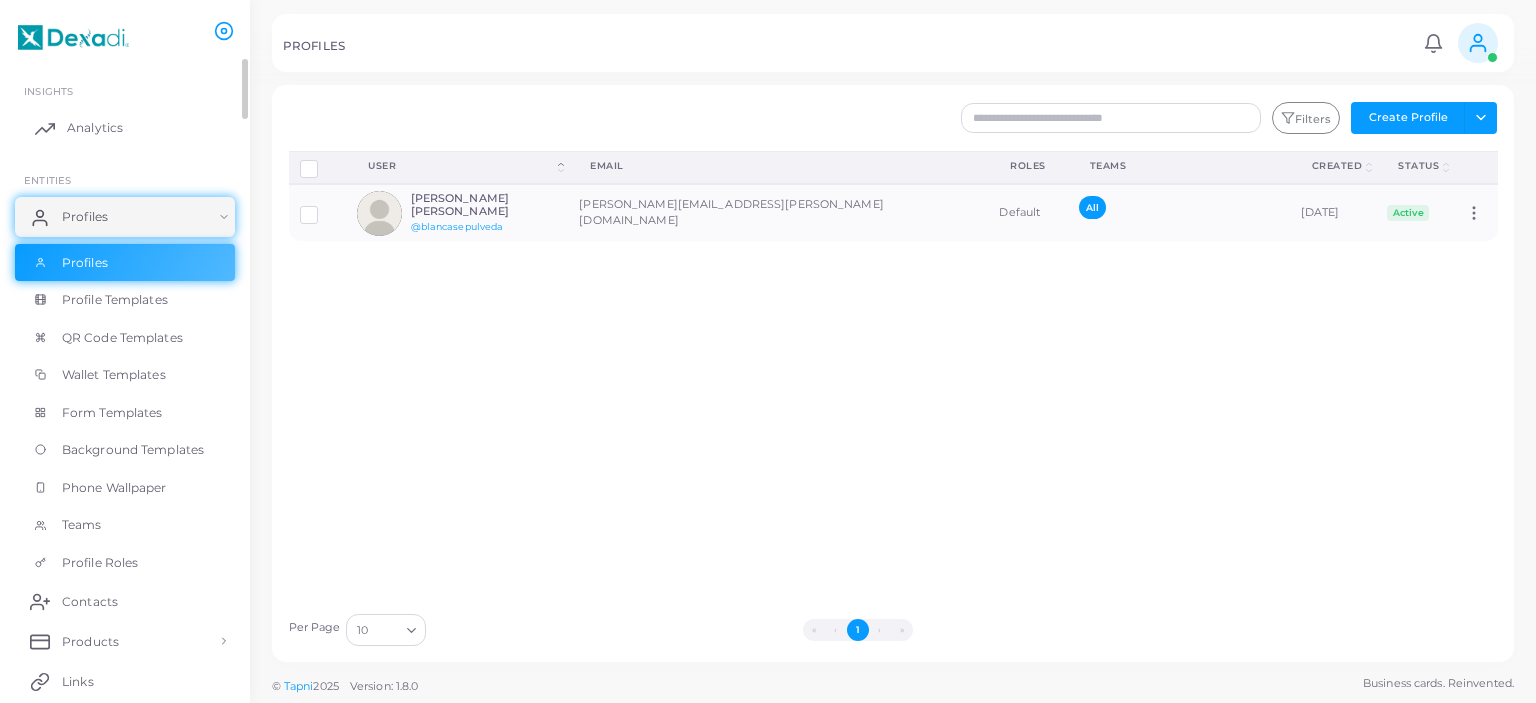 click on "Analytics" at bounding box center [125, 128] 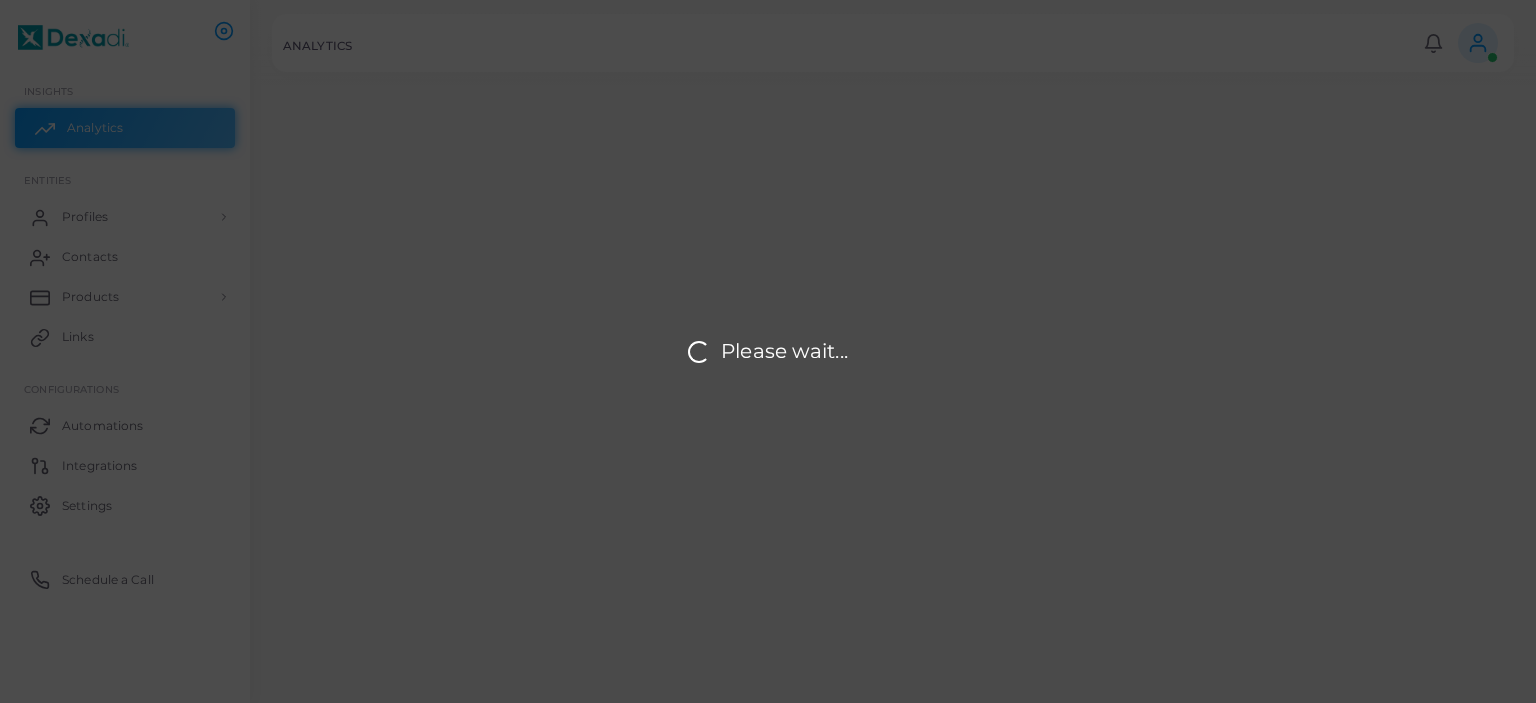 scroll, scrollTop: 164, scrollLeft: 293, axis: both 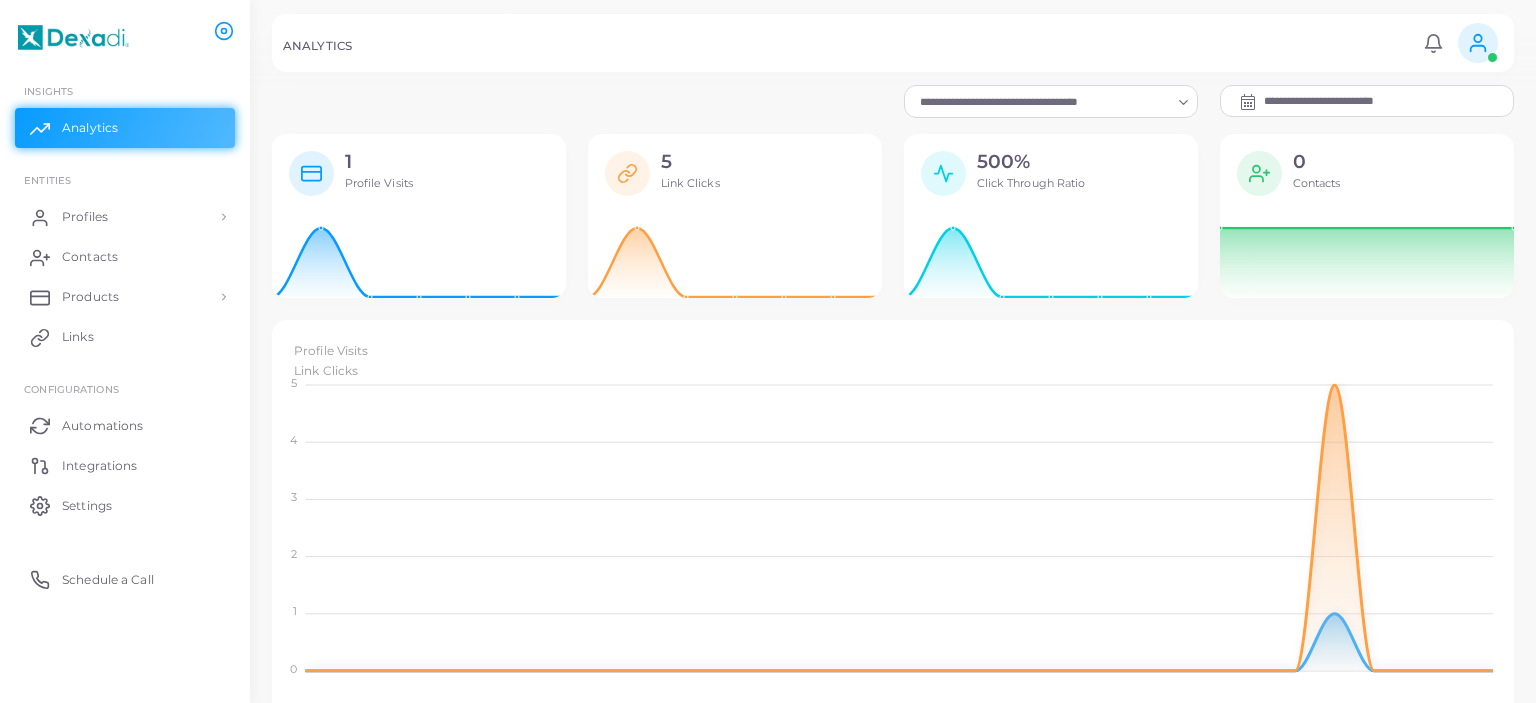 click 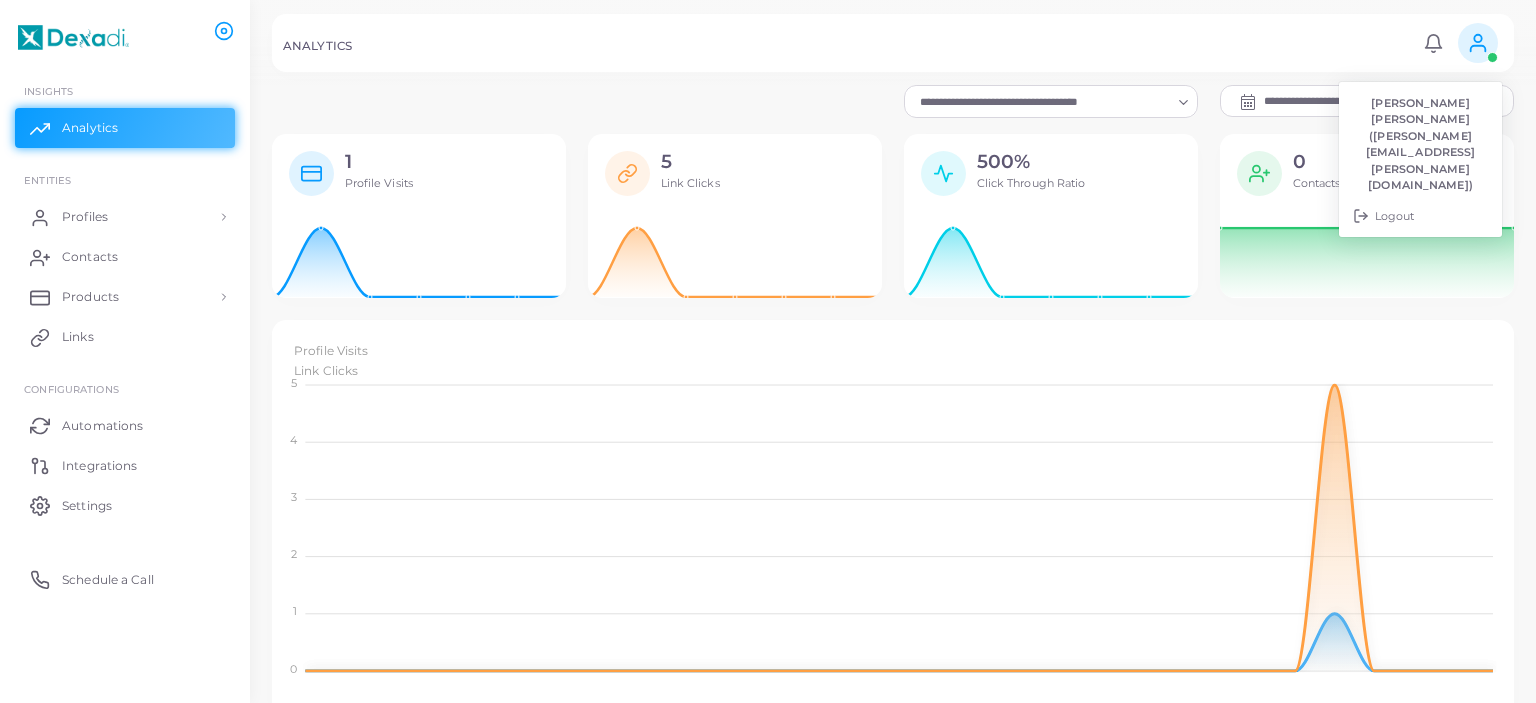 click on "**********" at bounding box center [893, 101] 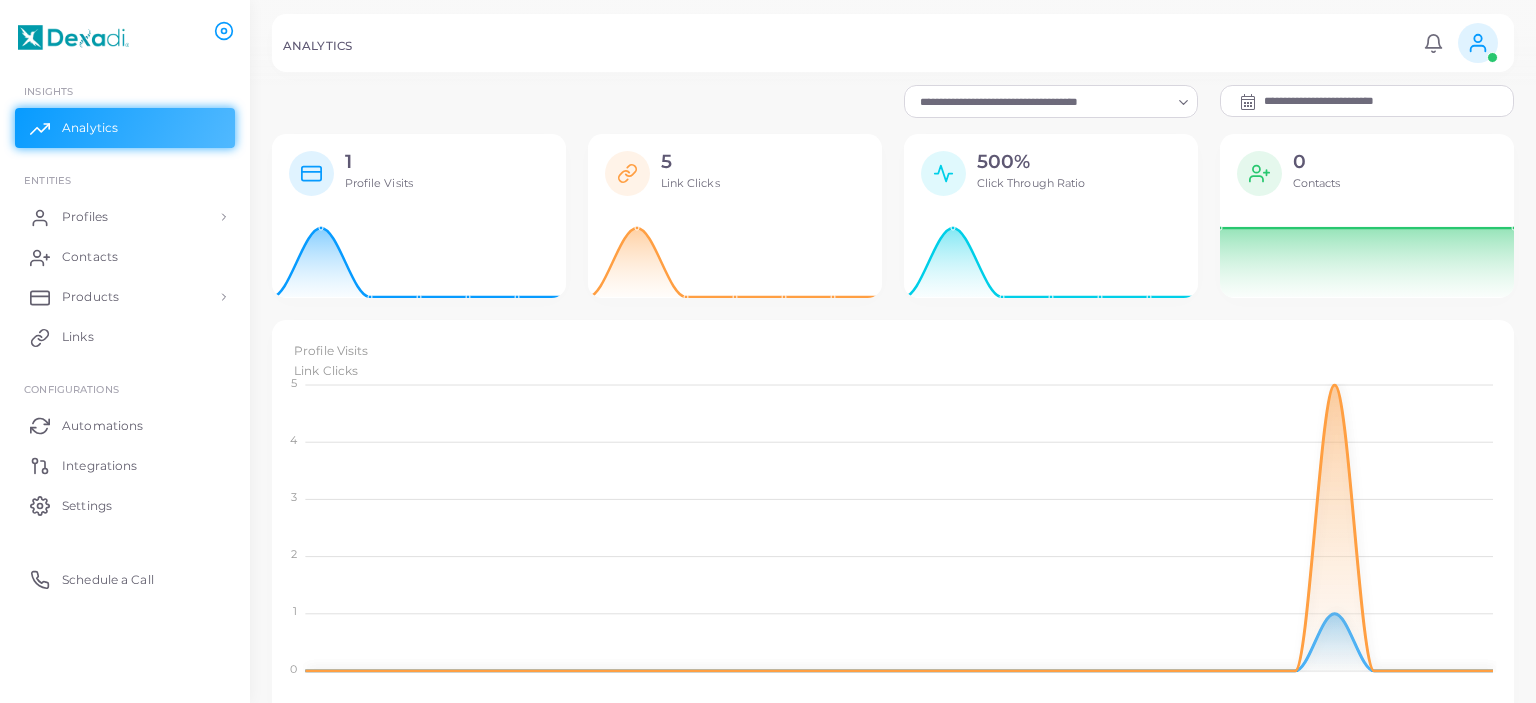 click at bounding box center (1042, 102) 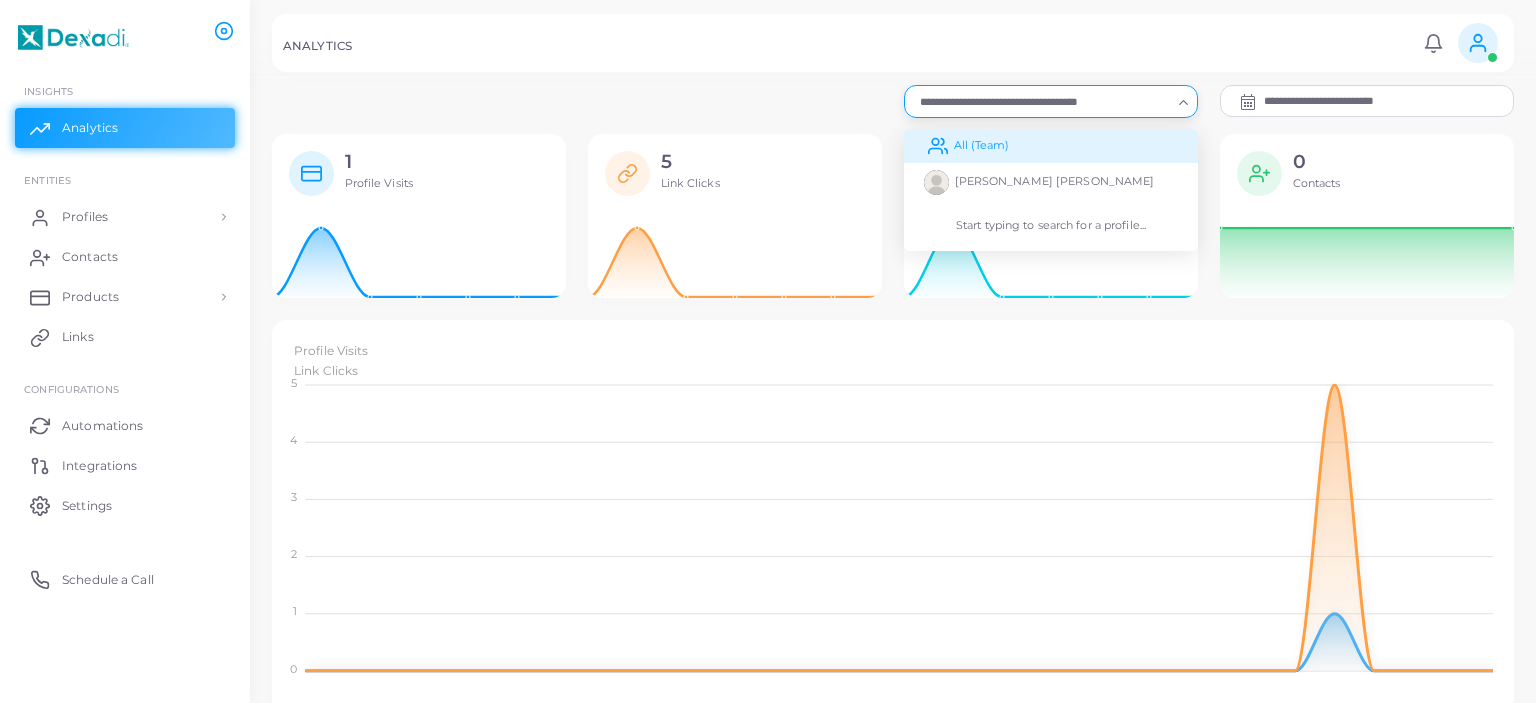 click on "ANALYTICS  Notifications   0 New  Mark All As Read  [PERSON_NAME] [PERSON_NAME]   ([PERSON_NAME][EMAIL_ADDRESS][PERSON_NAME][DOMAIN_NAME])  Logout" at bounding box center [893, 43] 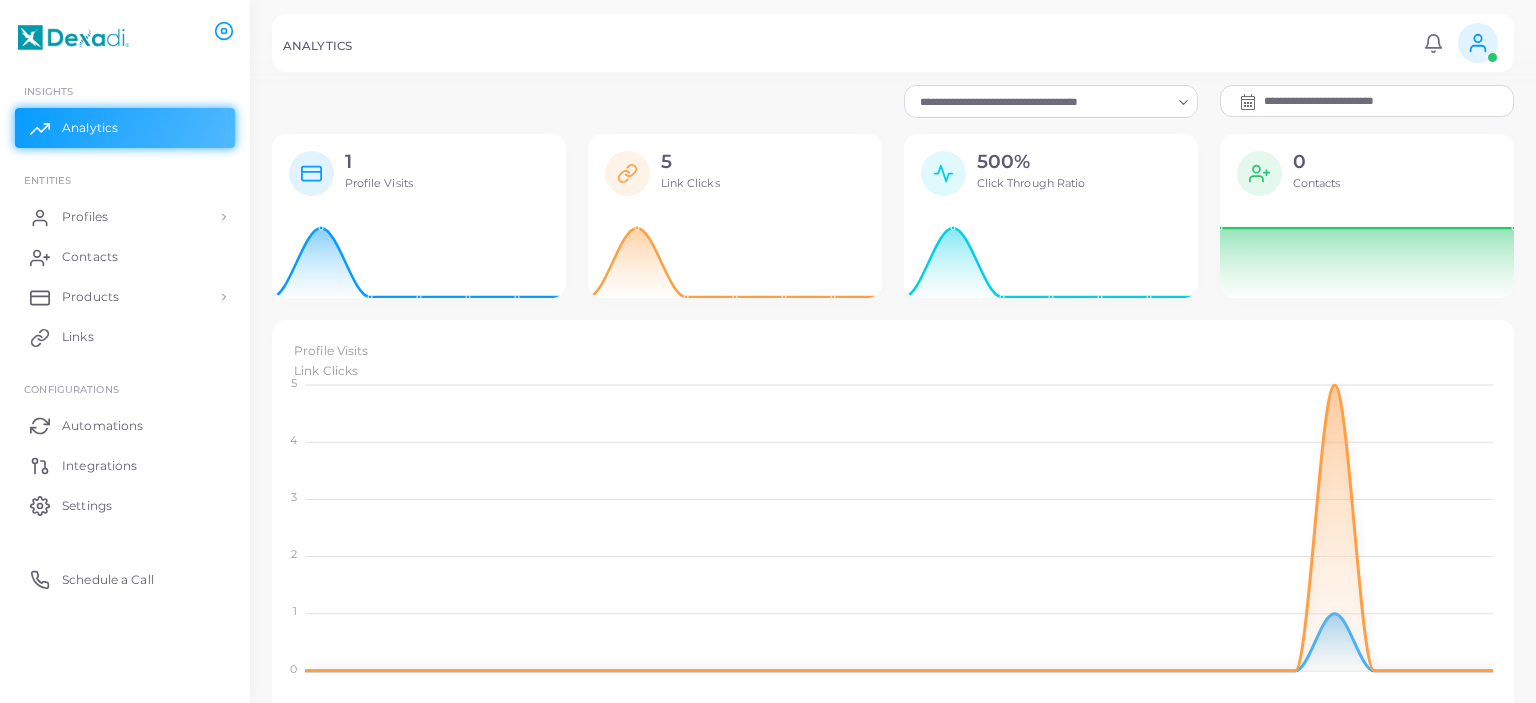 click on "**********" at bounding box center (1388, 101) 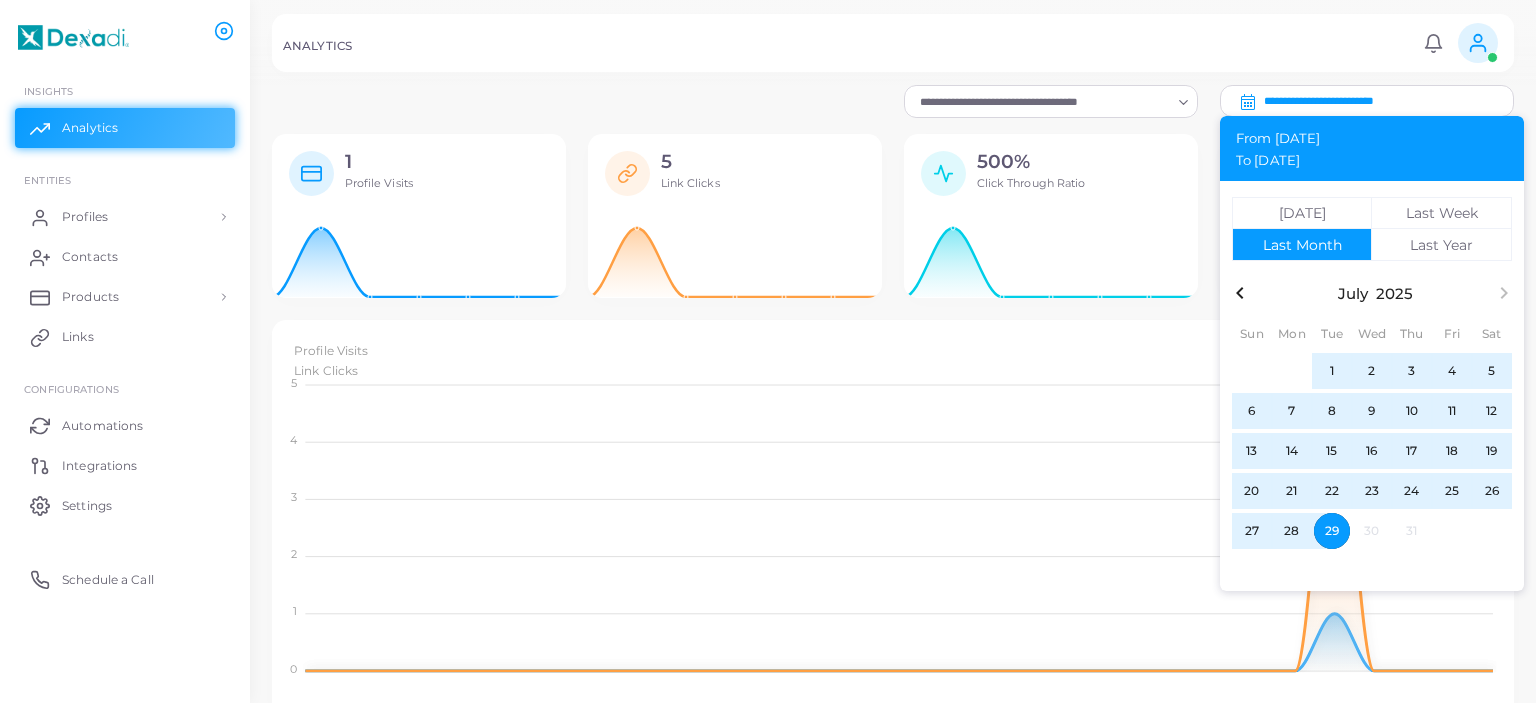 click at bounding box center [768, 42] 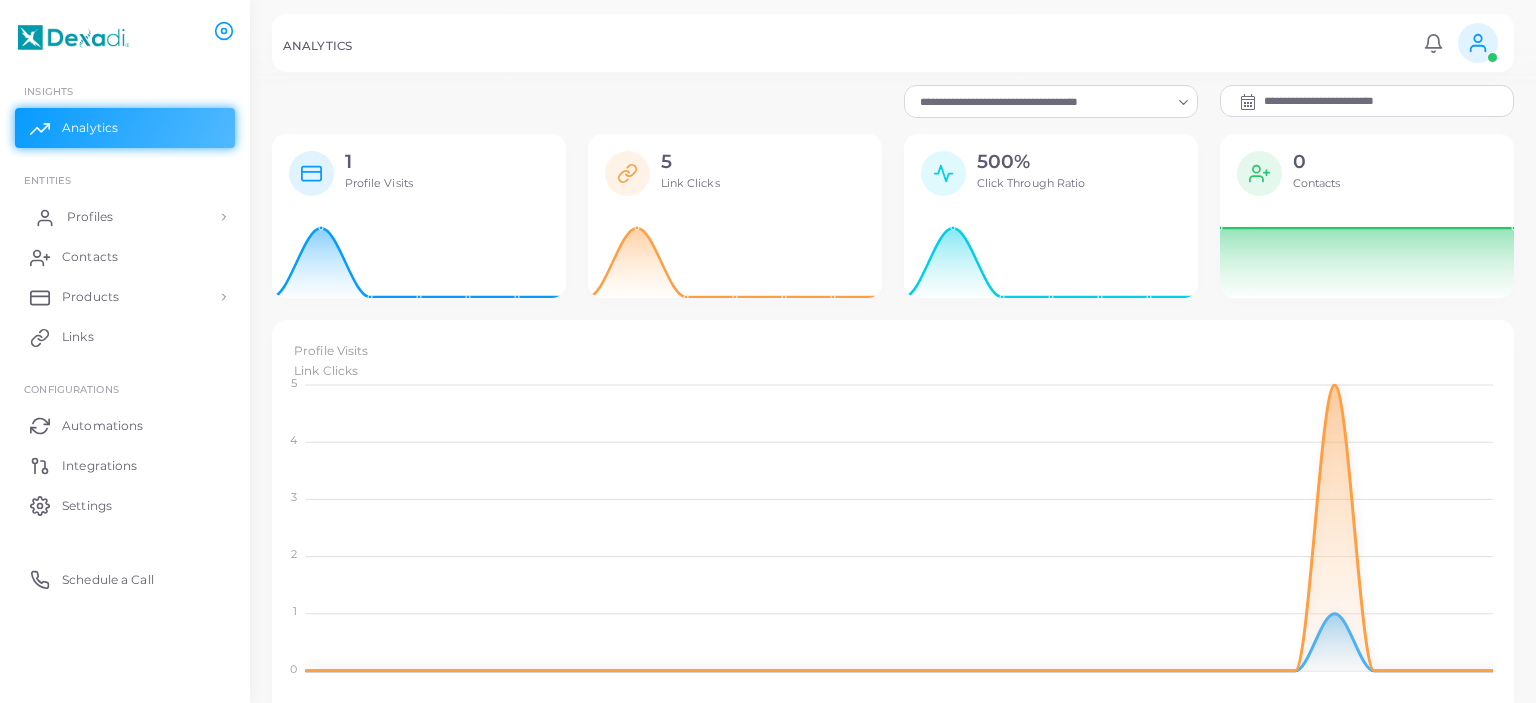 click on "Profiles" at bounding box center (125, 217) 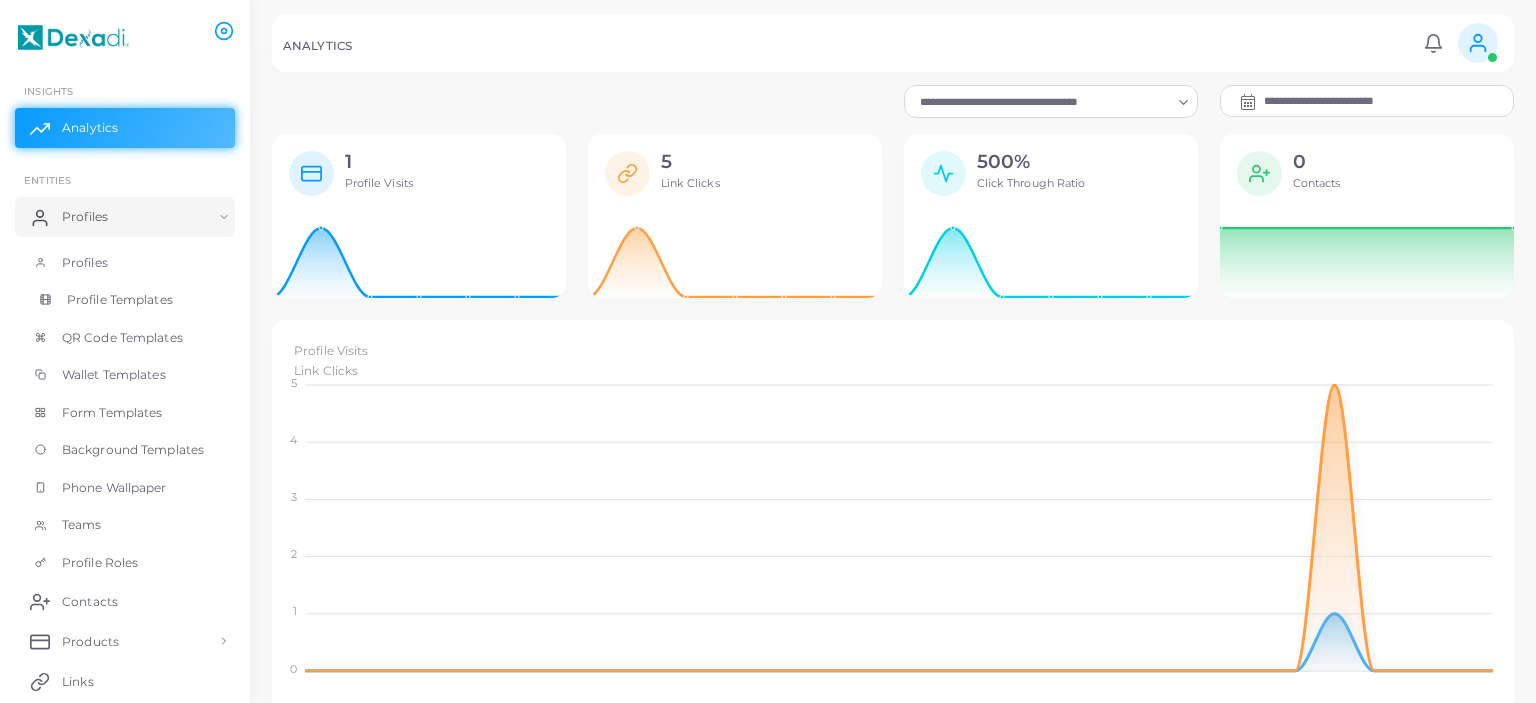 click on "Profile Templates" at bounding box center [120, 300] 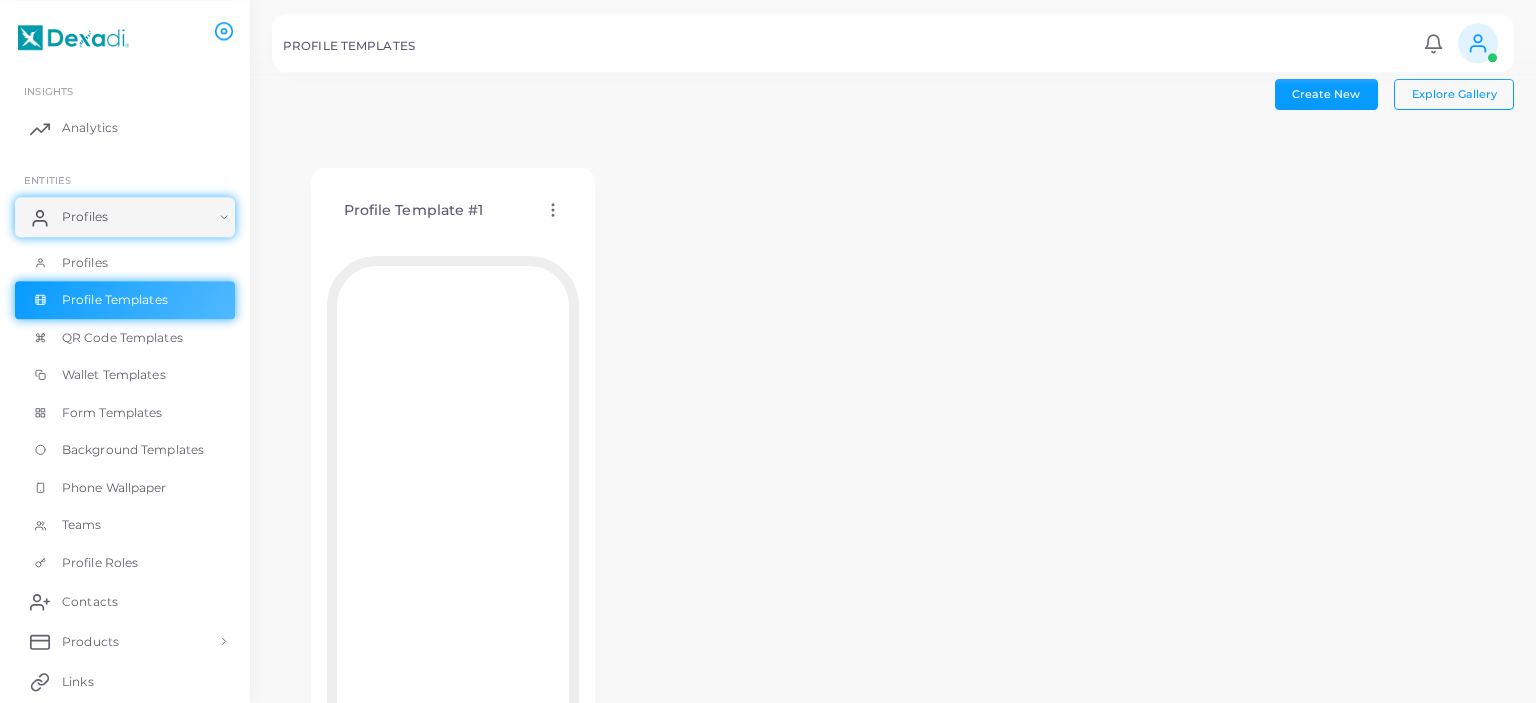 scroll, scrollTop: 5, scrollLeft: 0, axis: vertical 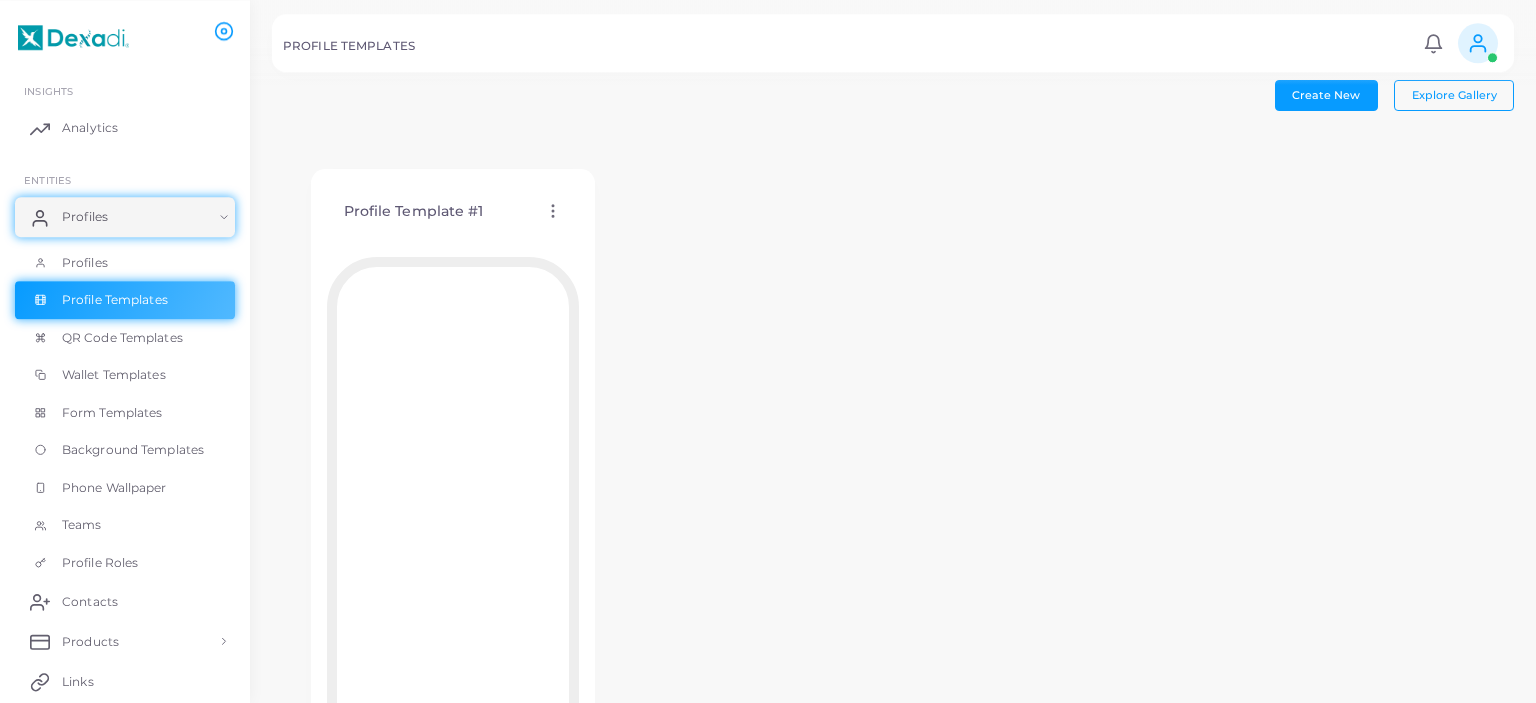 click 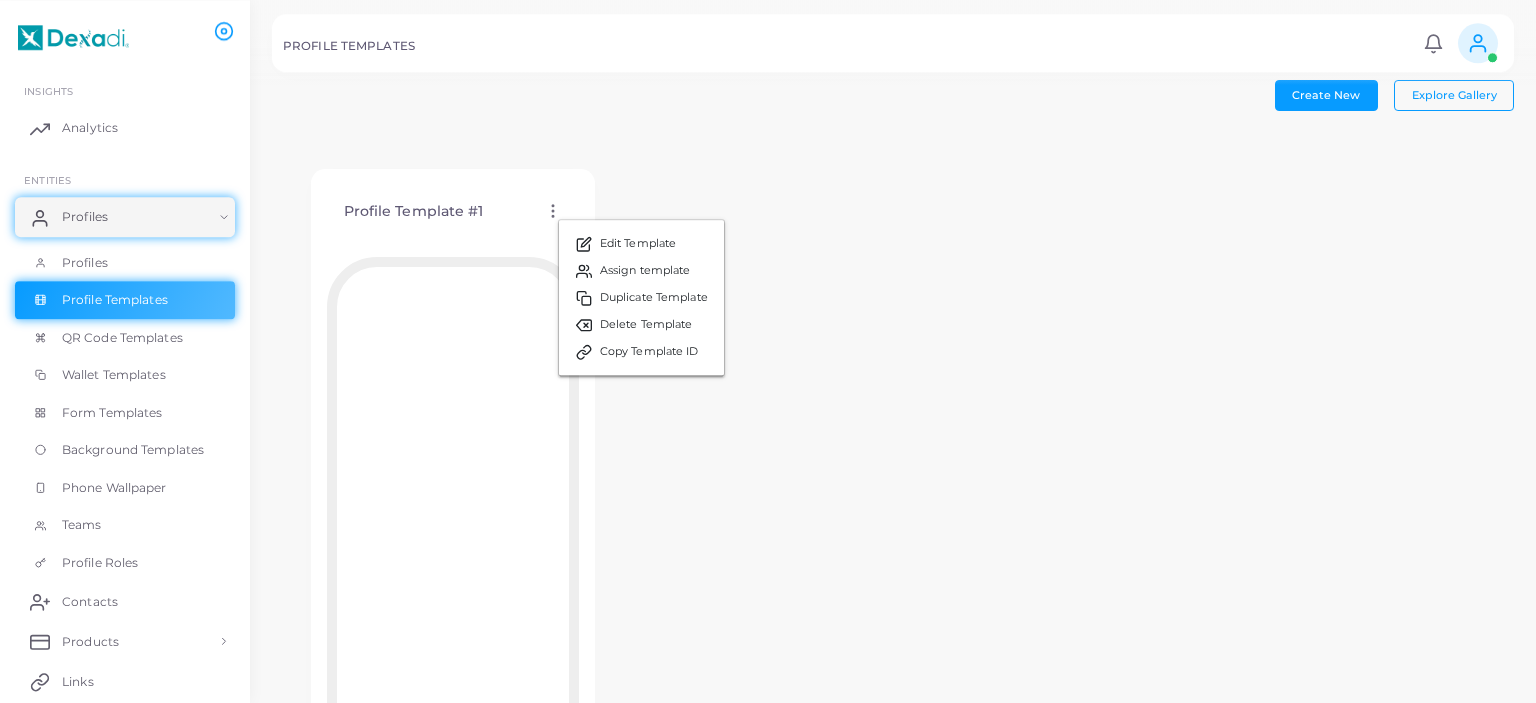 click on "Profile Template #1  Edit Template Assign template Duplicate Template Delete Template Copy Template ID" at bounding box center (893, 485) 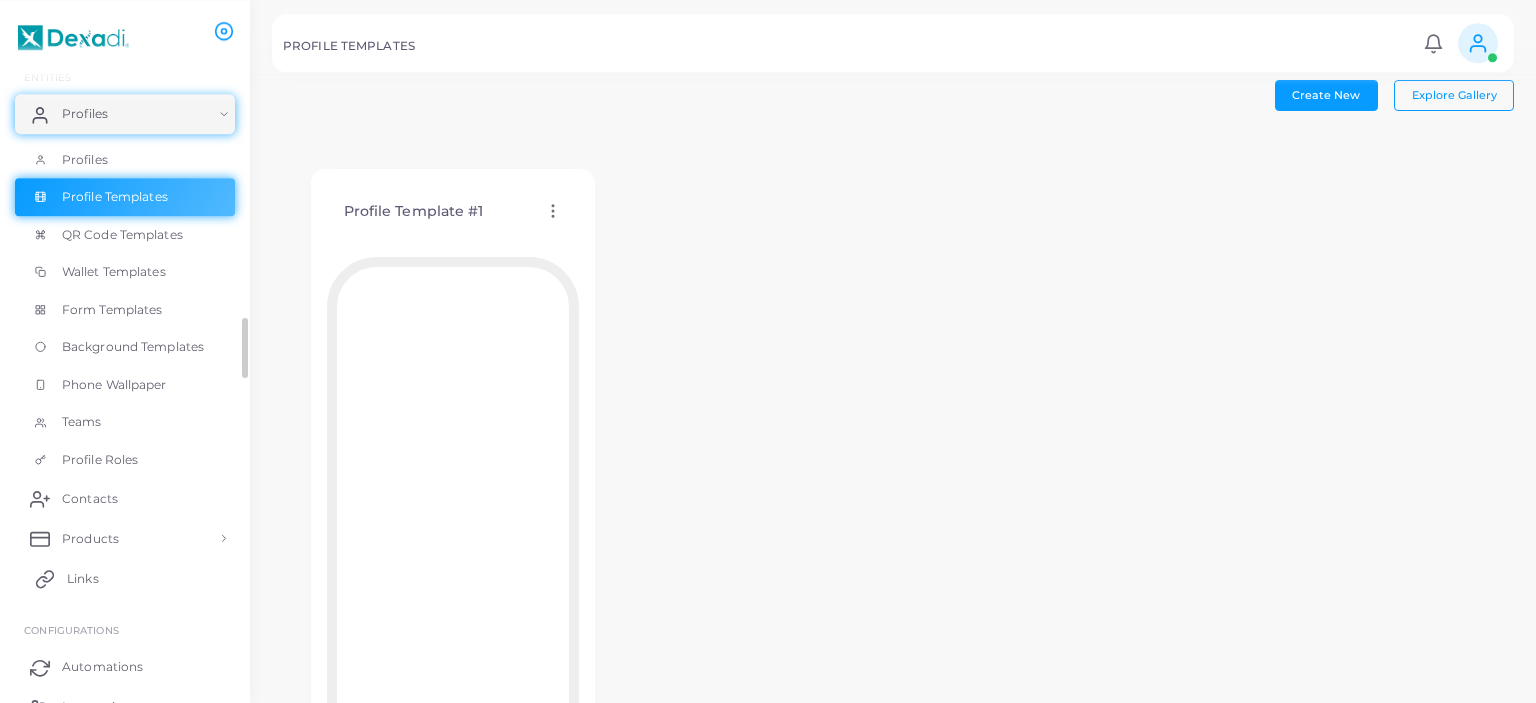 scroll, scrollTop: 105, scrollLeft: 0, axis: vertical 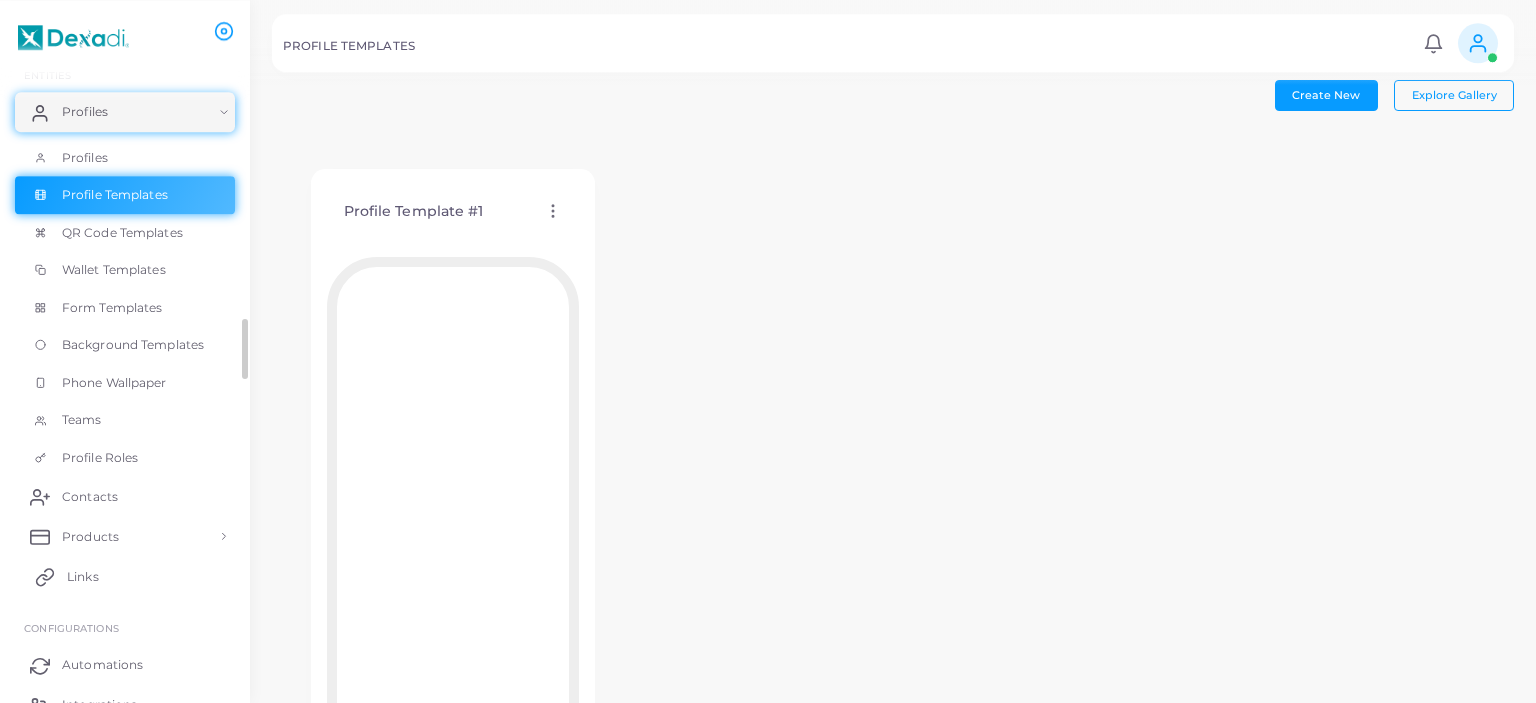 click on "Links" at bounding box center (125, 576) 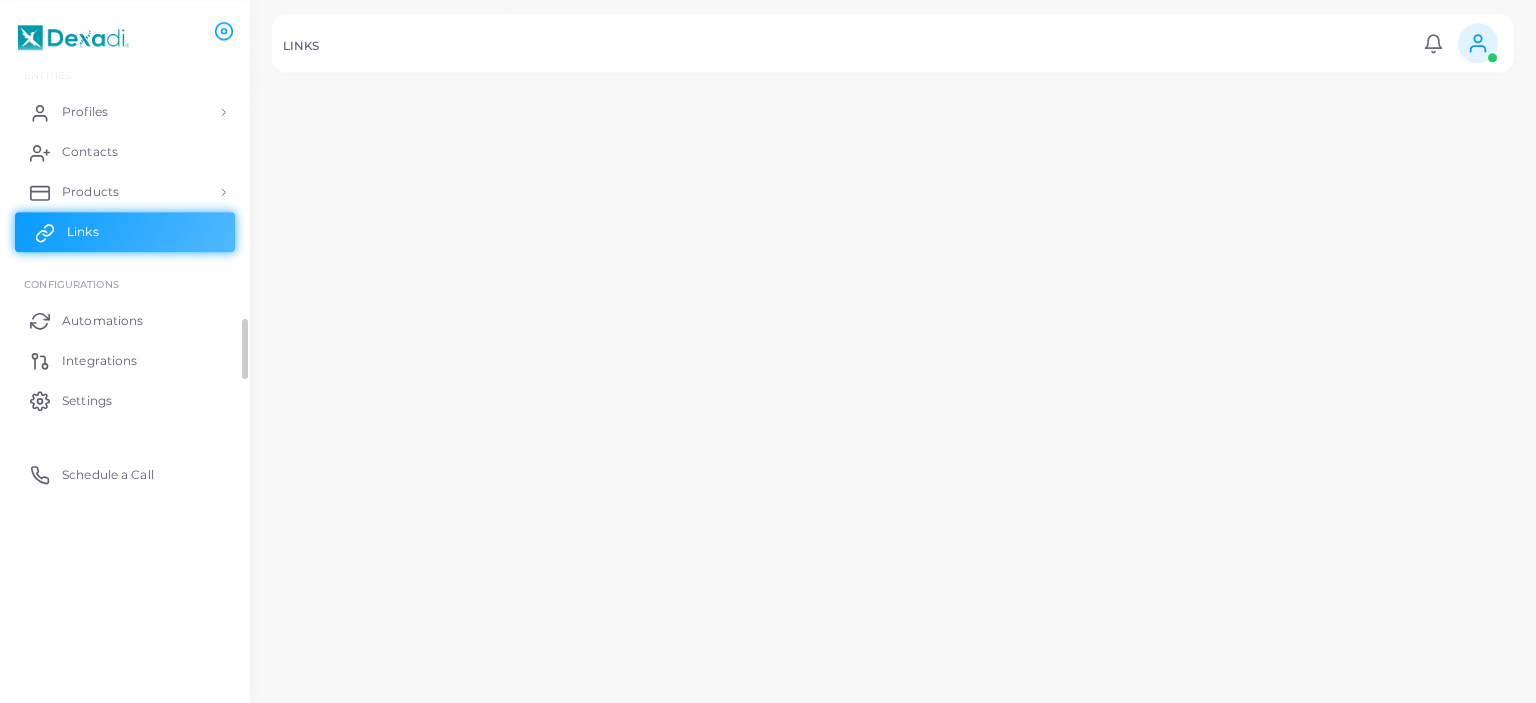 scroll, scrollTop: 0, scrollLeft: 0, axis: both 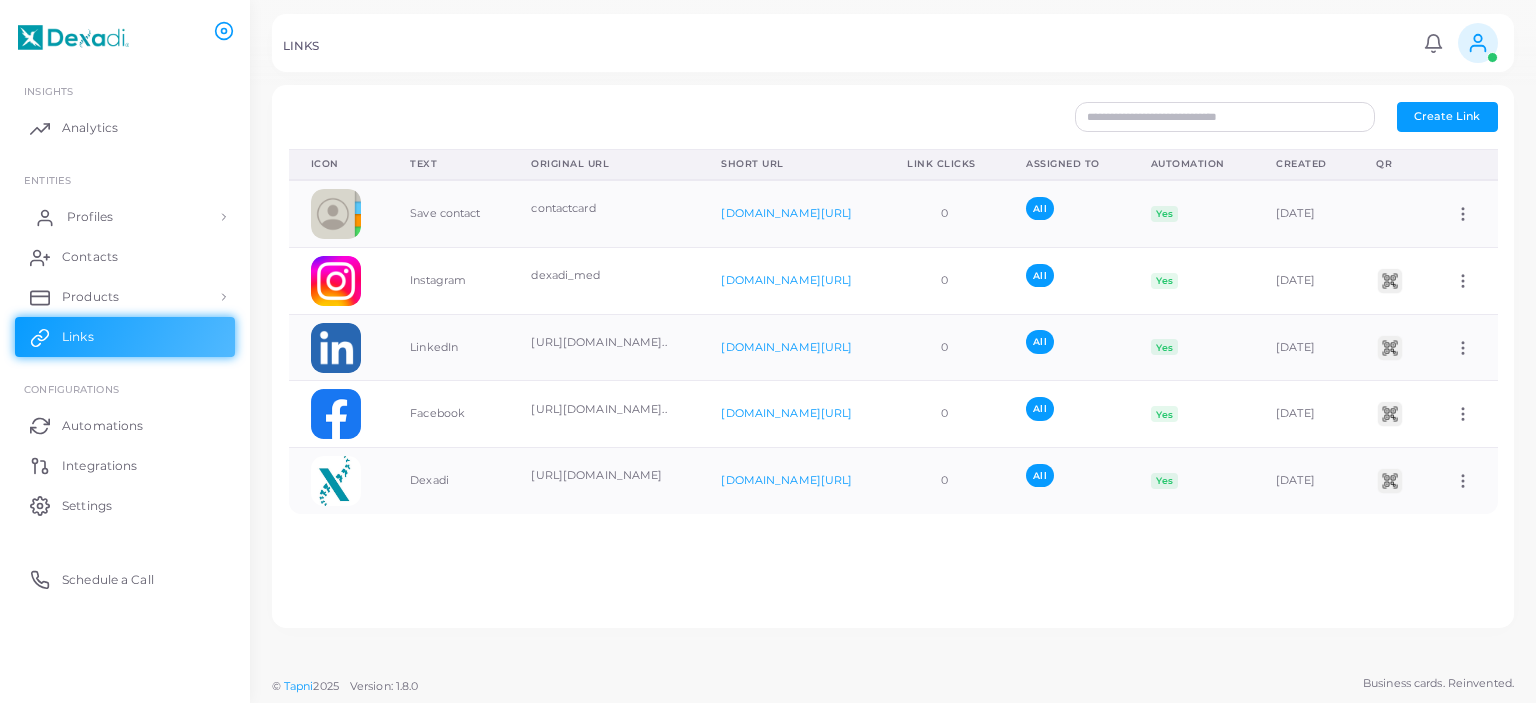 click on "Profiles" at bounding box center (125, 217) 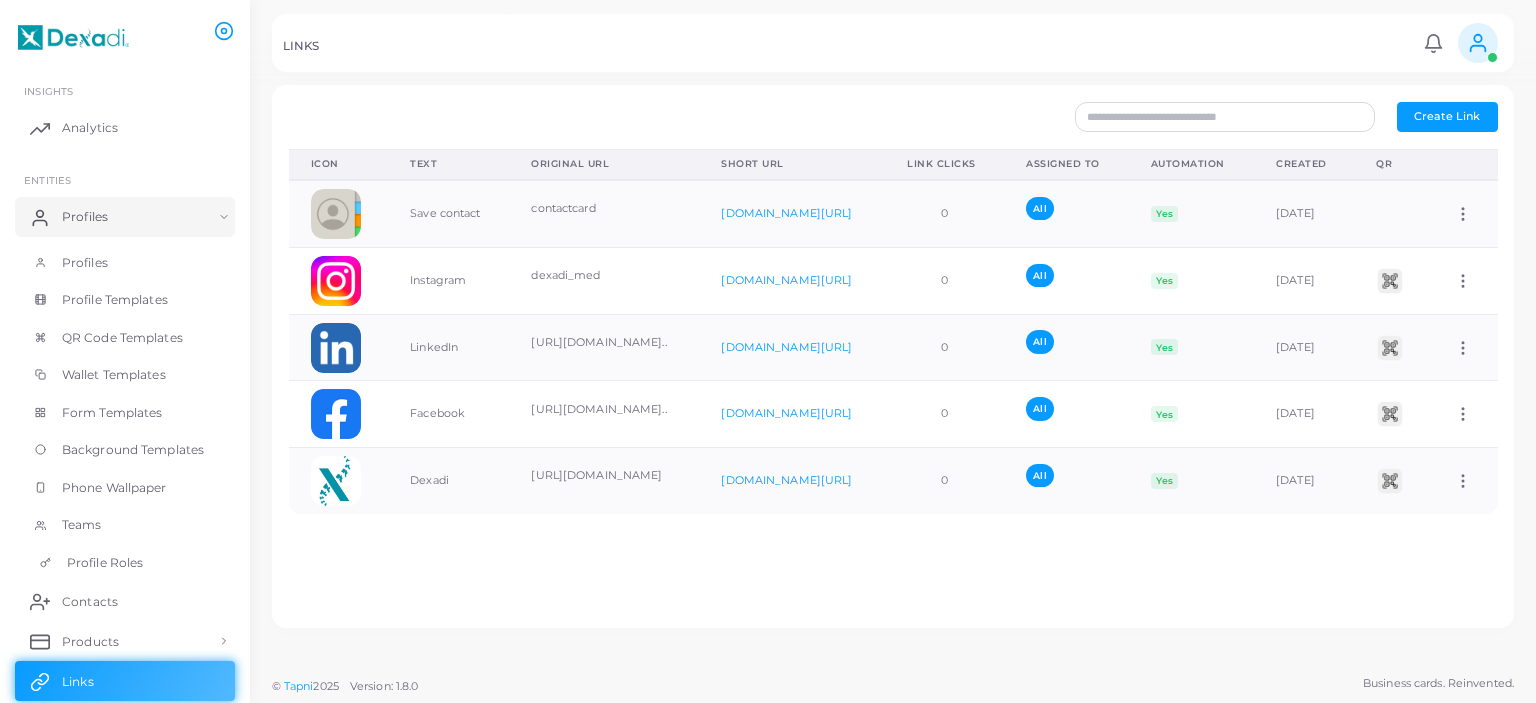 click on "Profile Roles" at bounding box center (125, 563) 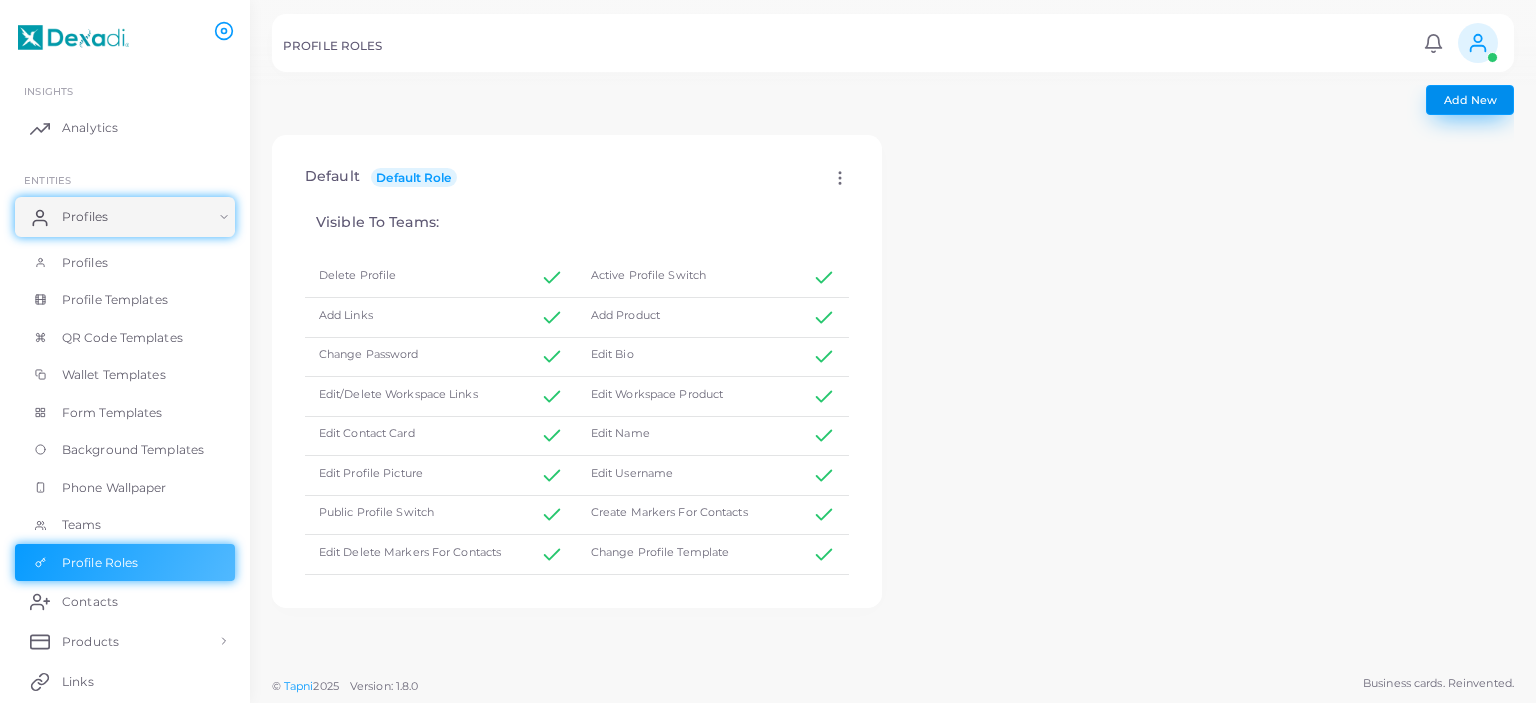 click on "Add New" at bounding box center (1470, 100) 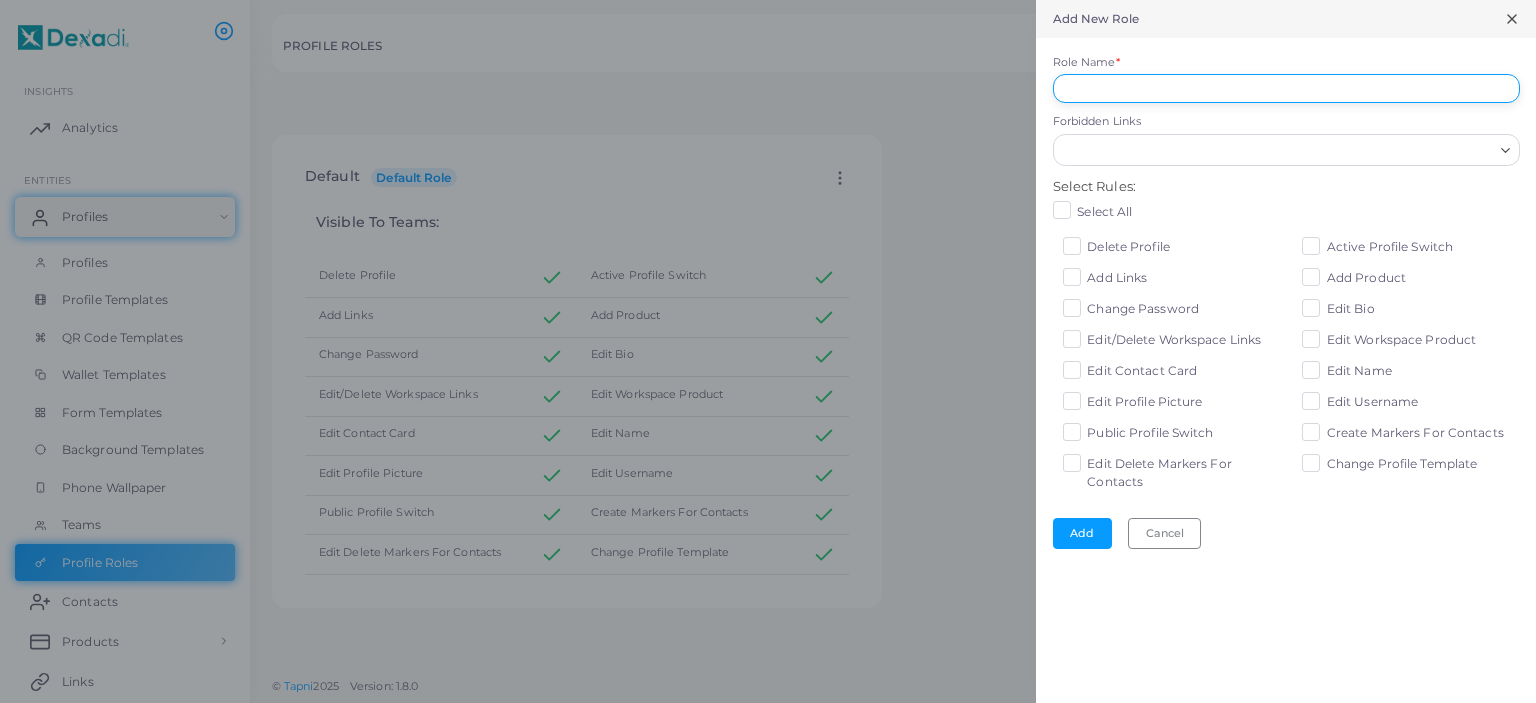 click on "Role Name  *" at bounding box center [1286, 89] 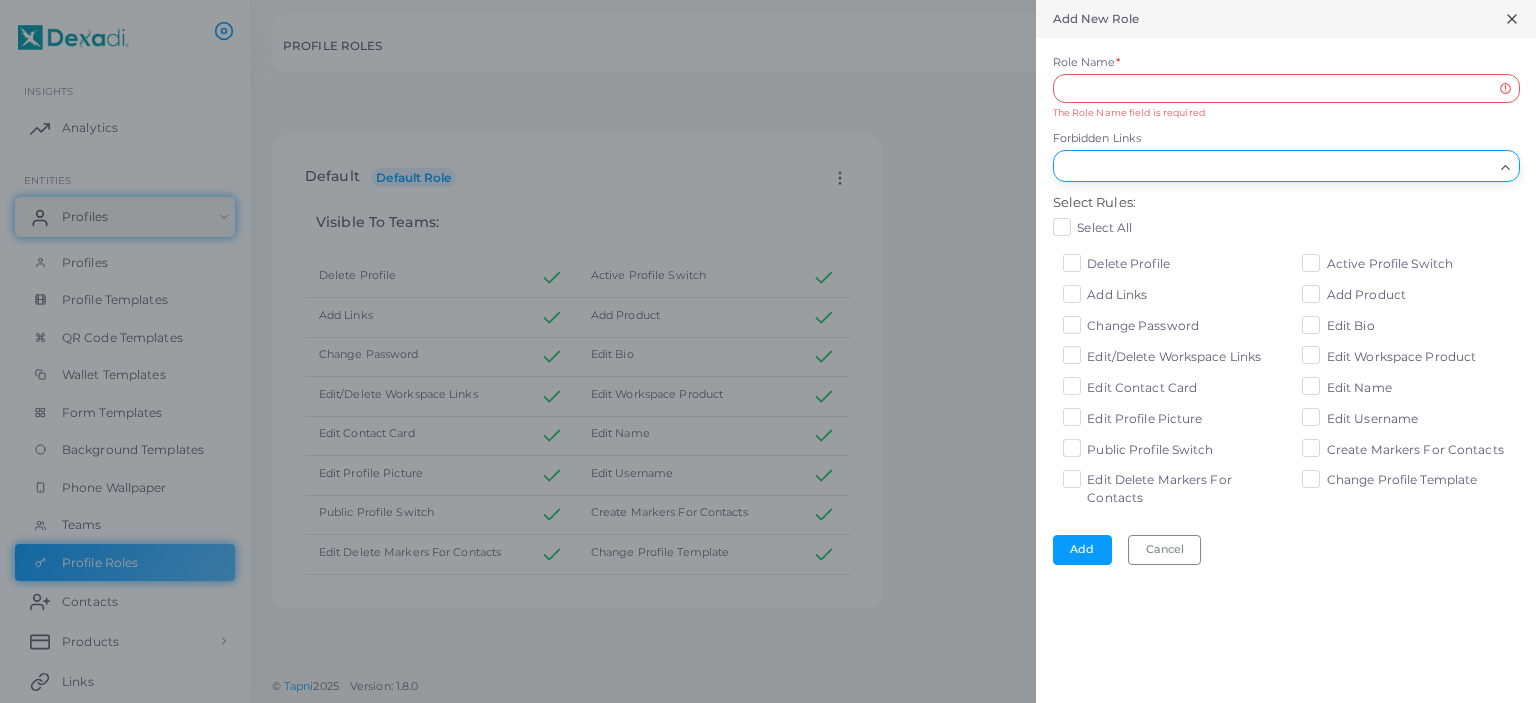 click on "Forbidden Links" at bounding box center [1274, 166] 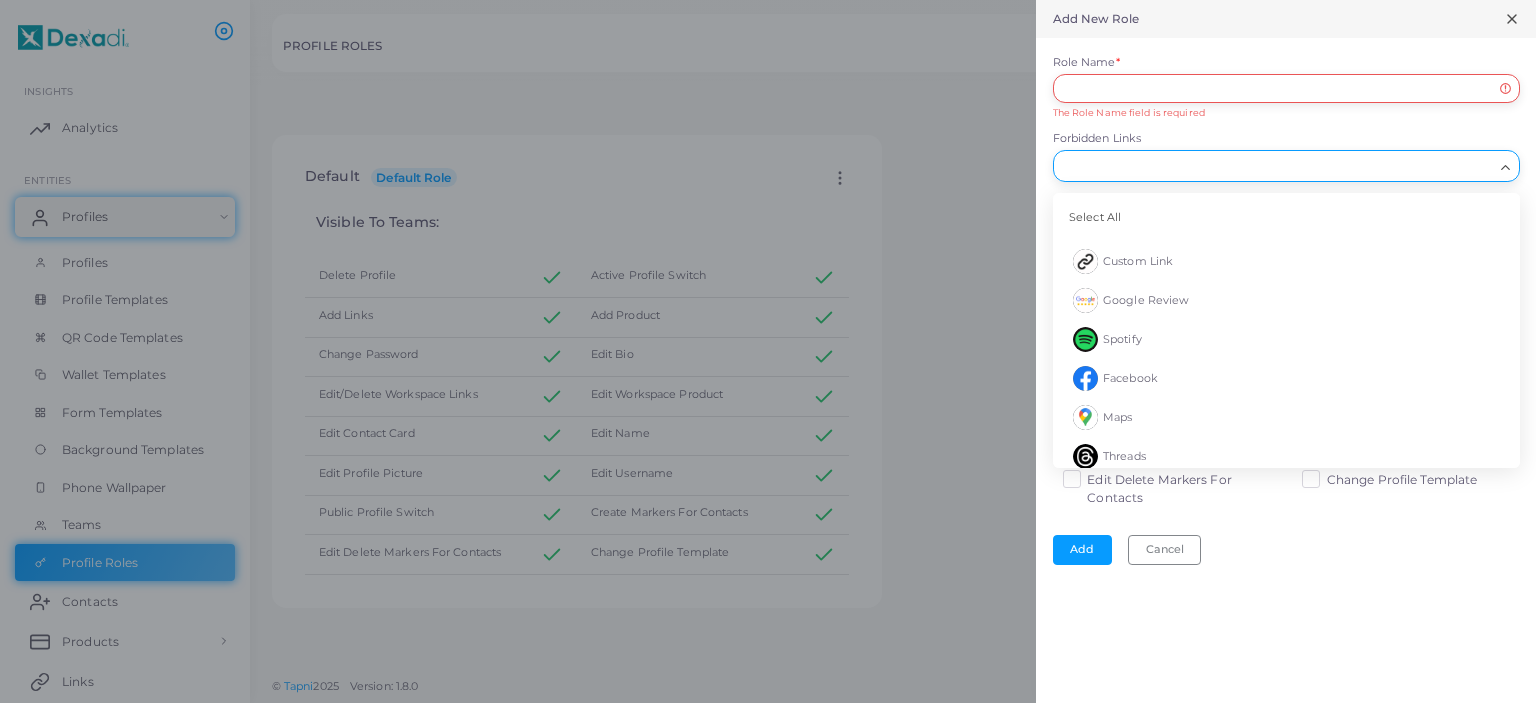 drag, startPoint x: 1148, startPoint y: 95, endPoint x: 1164, endPoint y: 100, distance: 16.763054 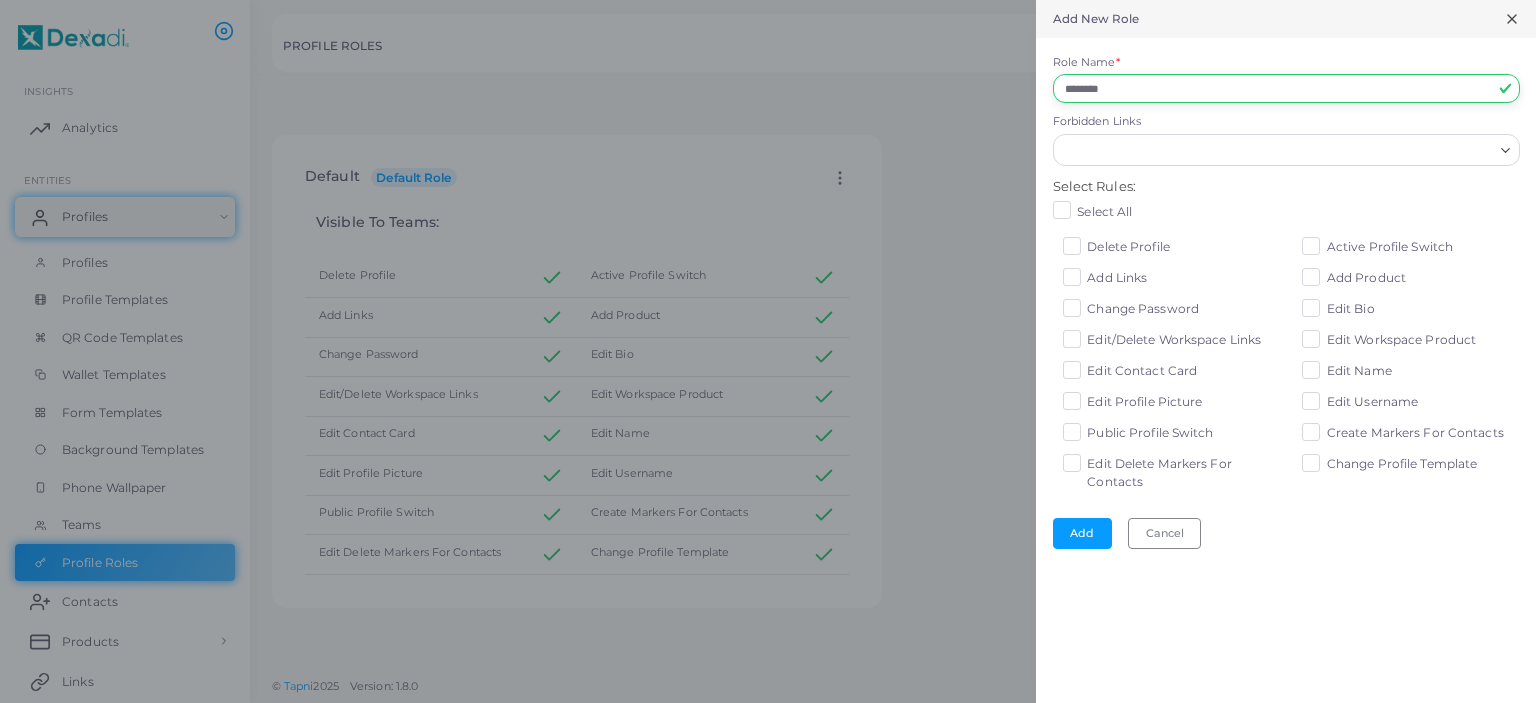 type on "********" 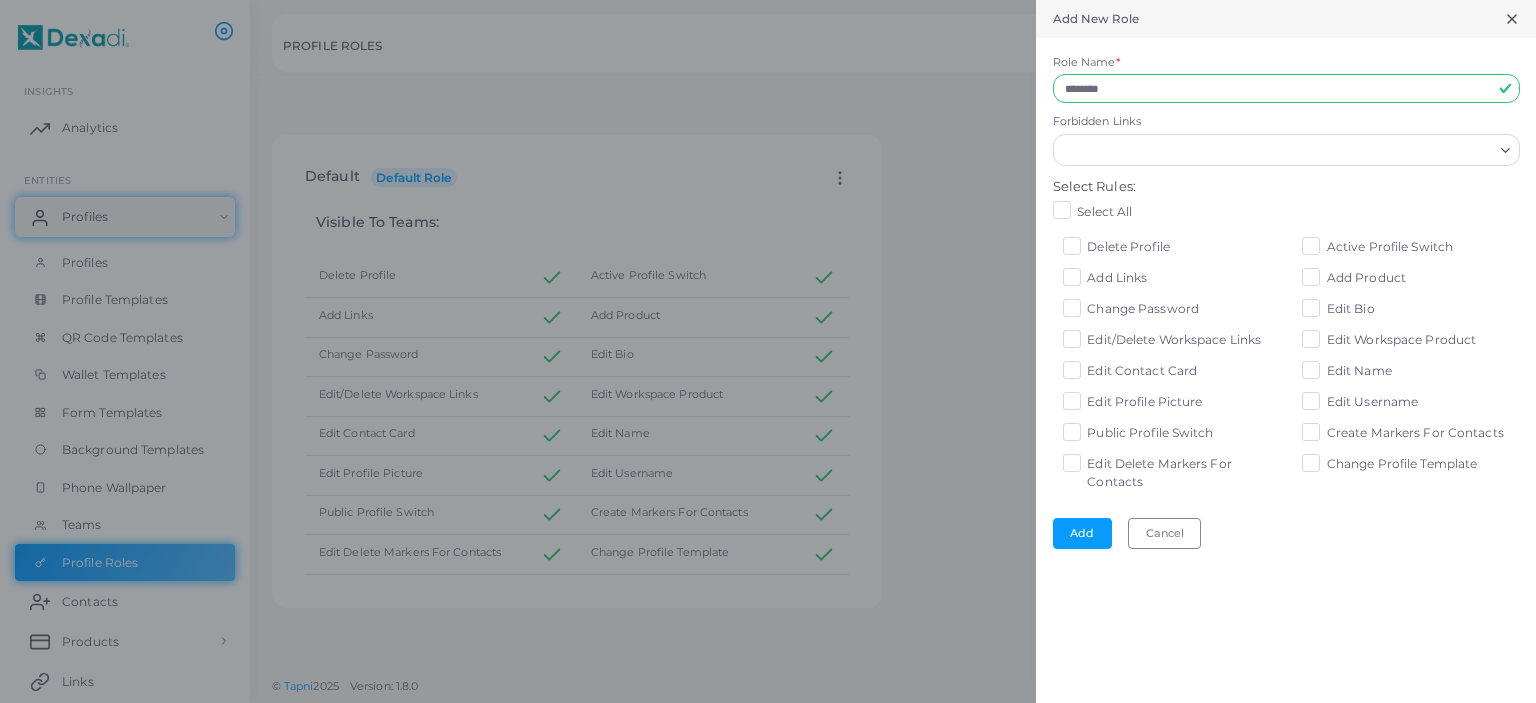 click on "Forbidden Links" at bounding box center [1274, 150] 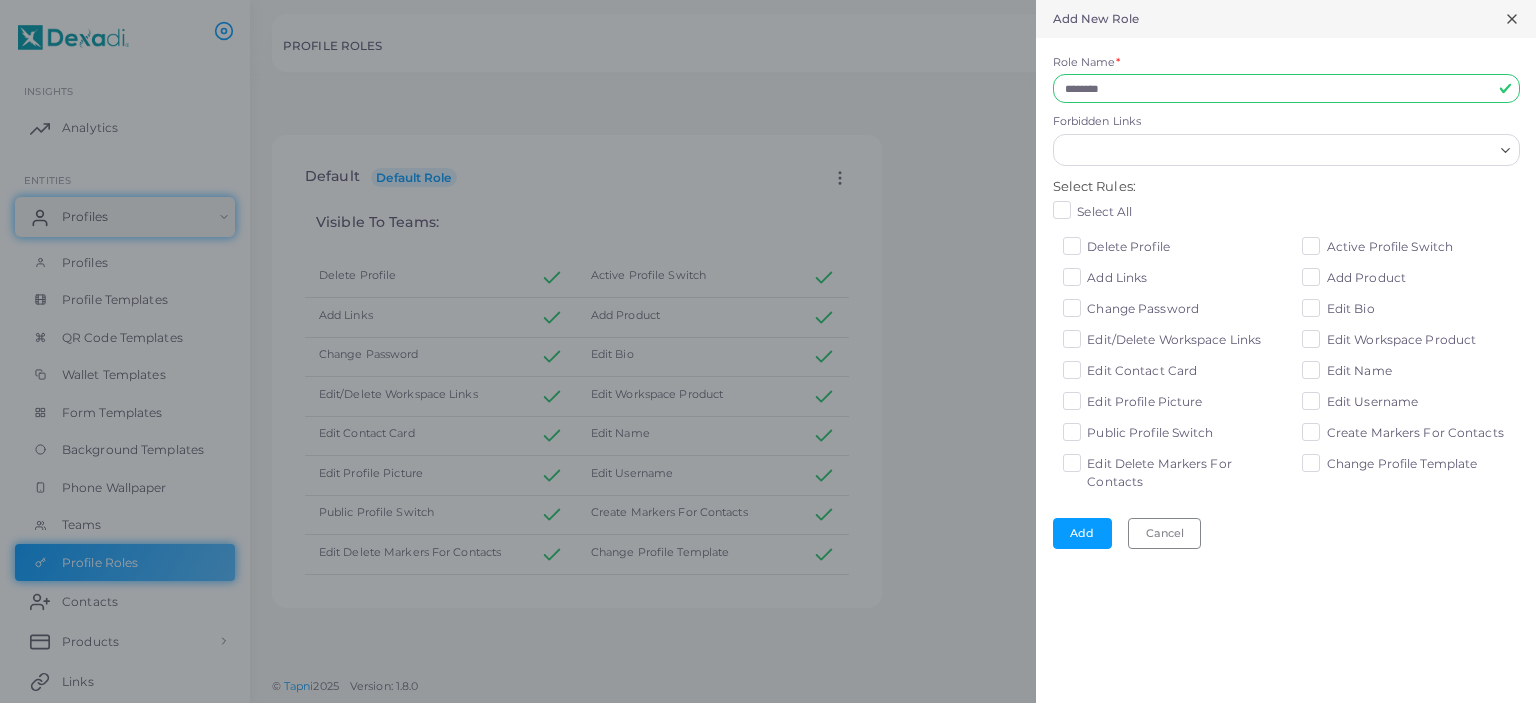 click on "Forbidden Links" at bounding box center [1286, 122] 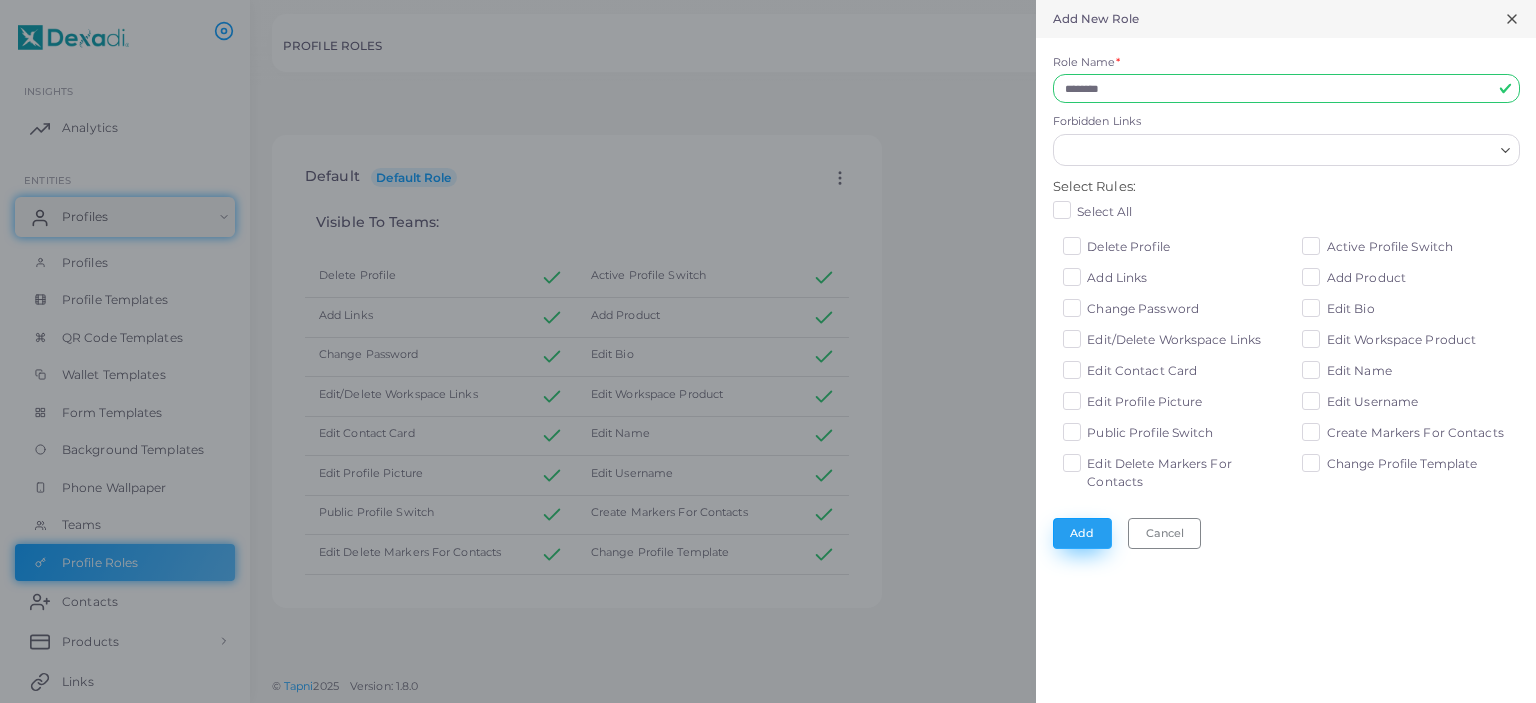 click on "Add" at bounding box center (1082, 533) 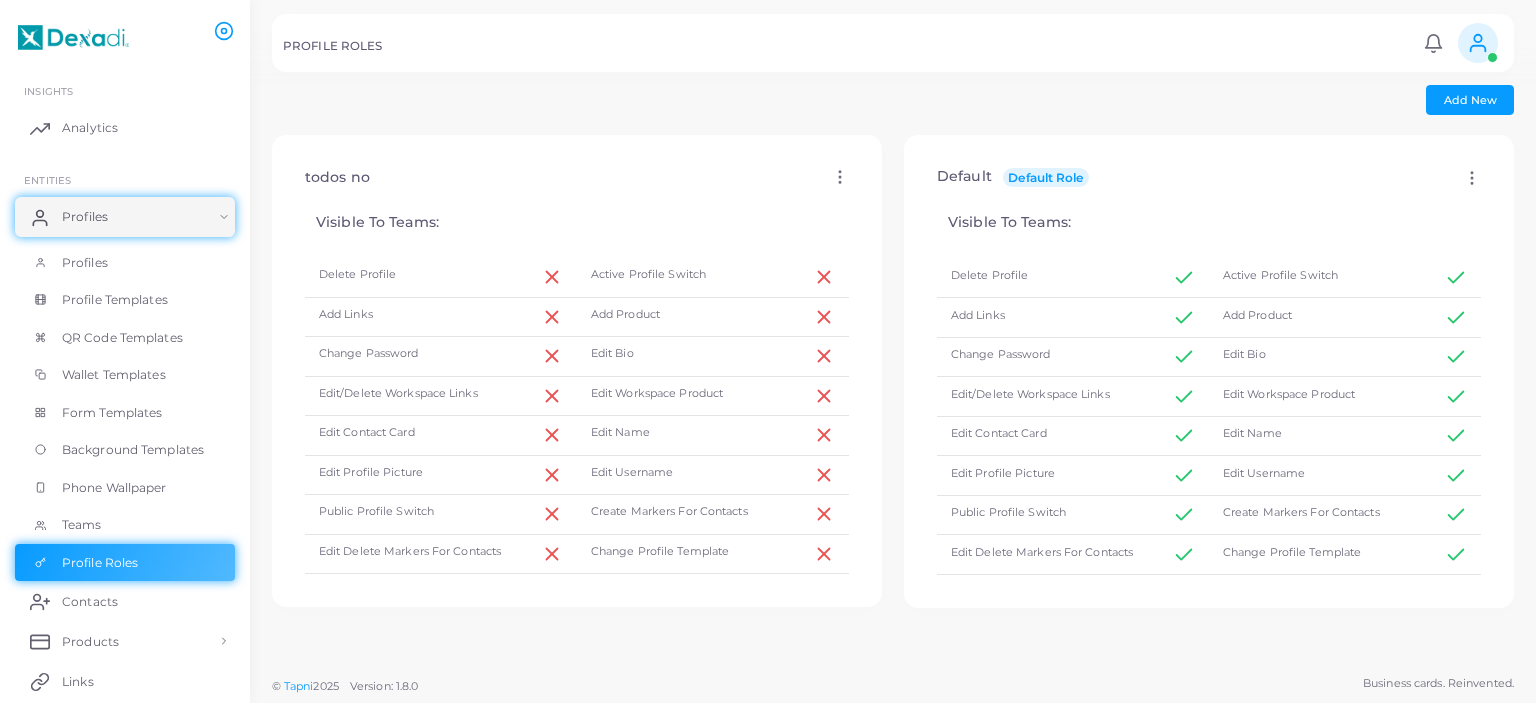 click 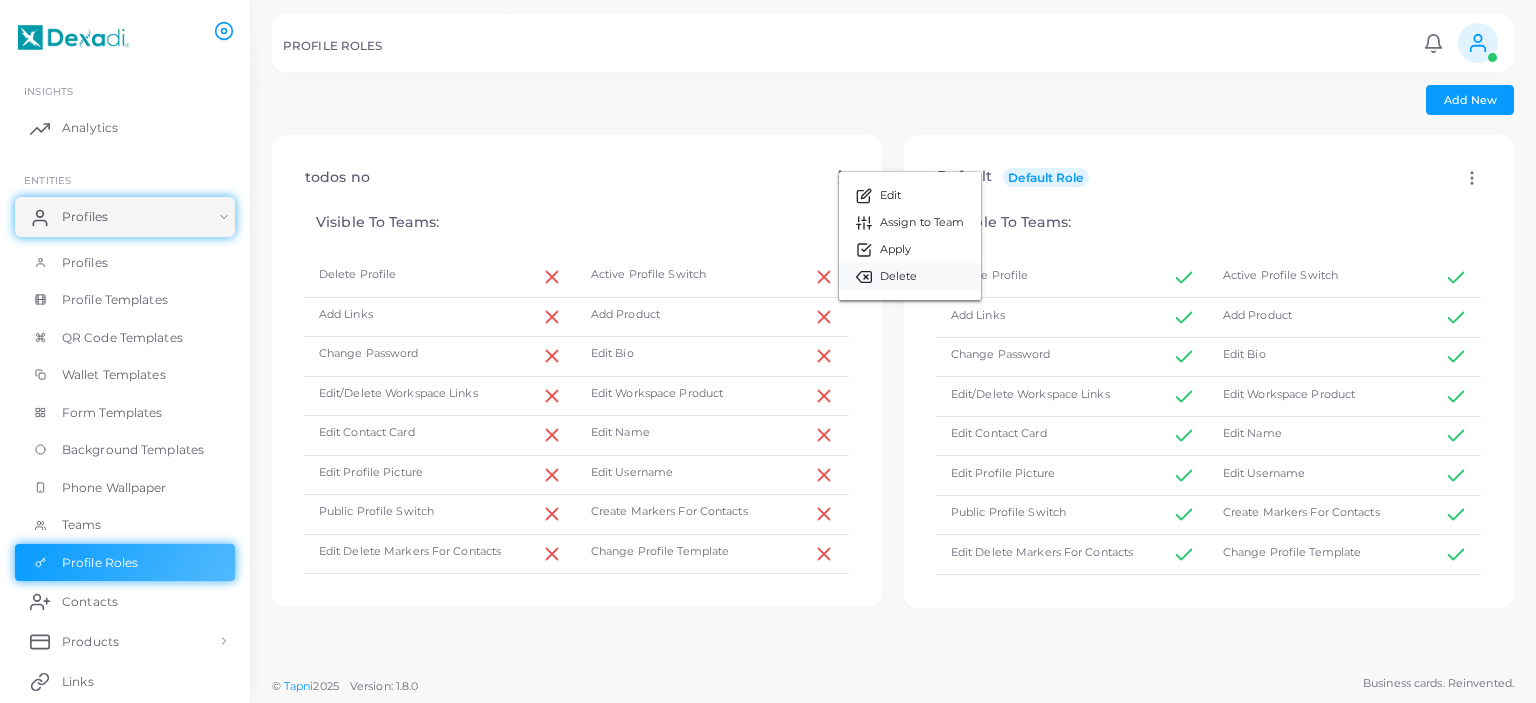 click on "Delete" at bounding box center [899, 277] 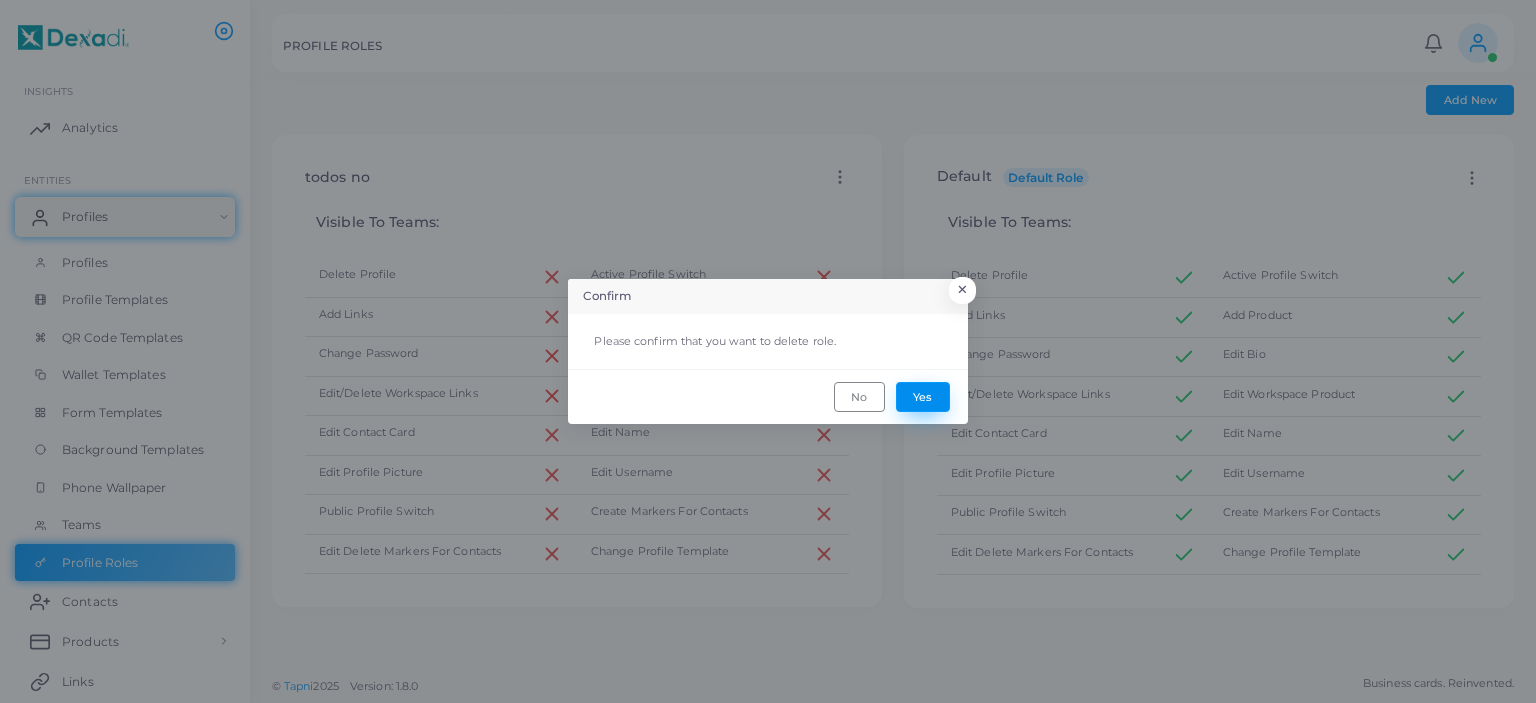click on "Yes" at bounding box center (923, 397) 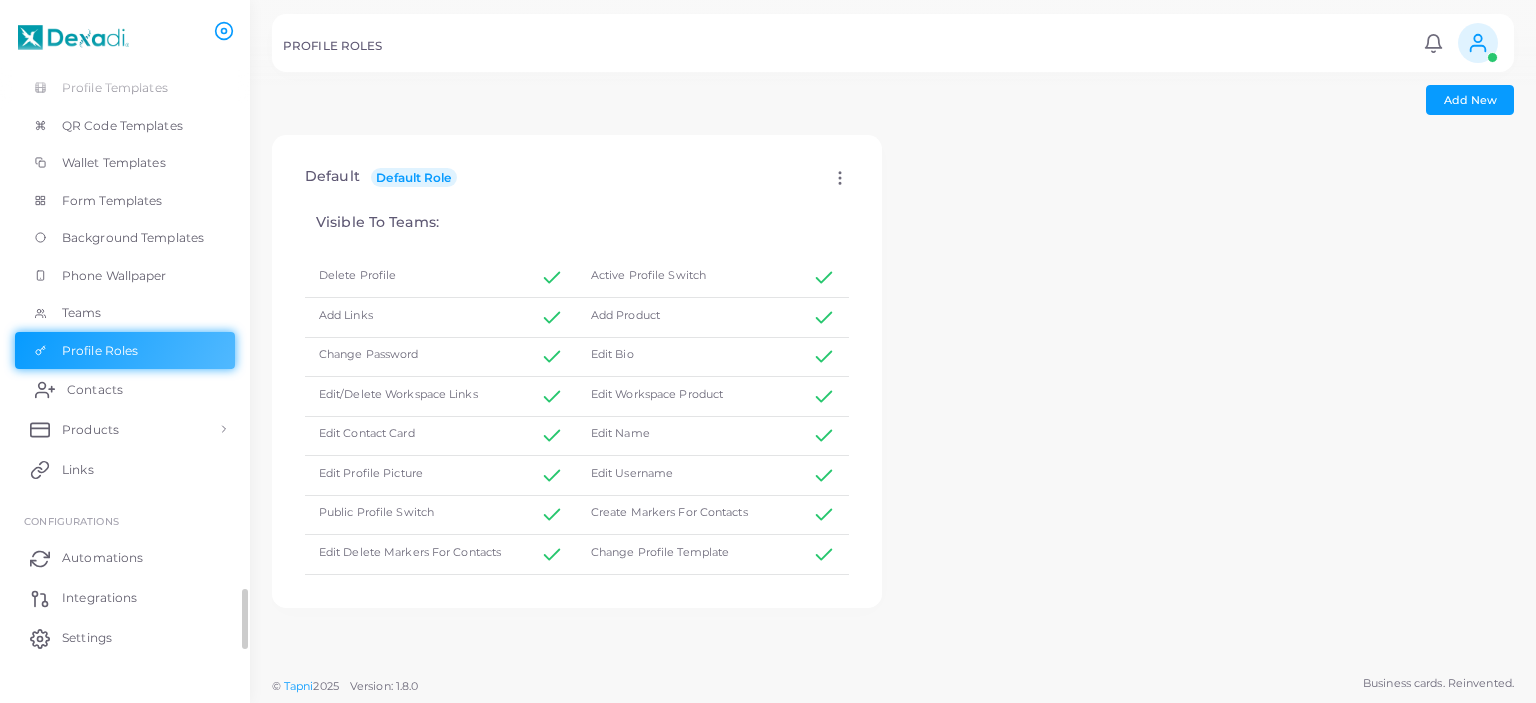 click on "Contacts" at bounding box center [95, 390] 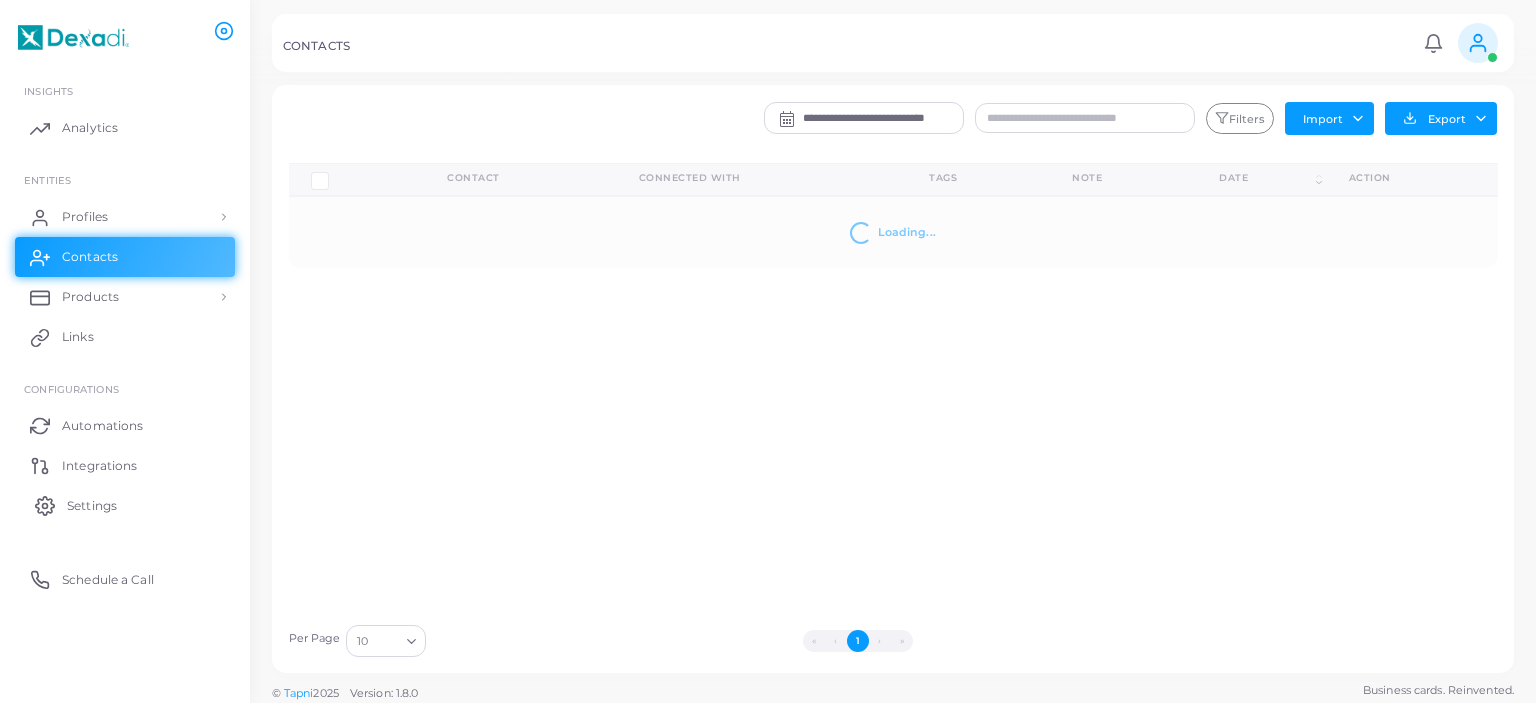 scroll, scrollTop: 0, scrollLeft: 0, axis: both 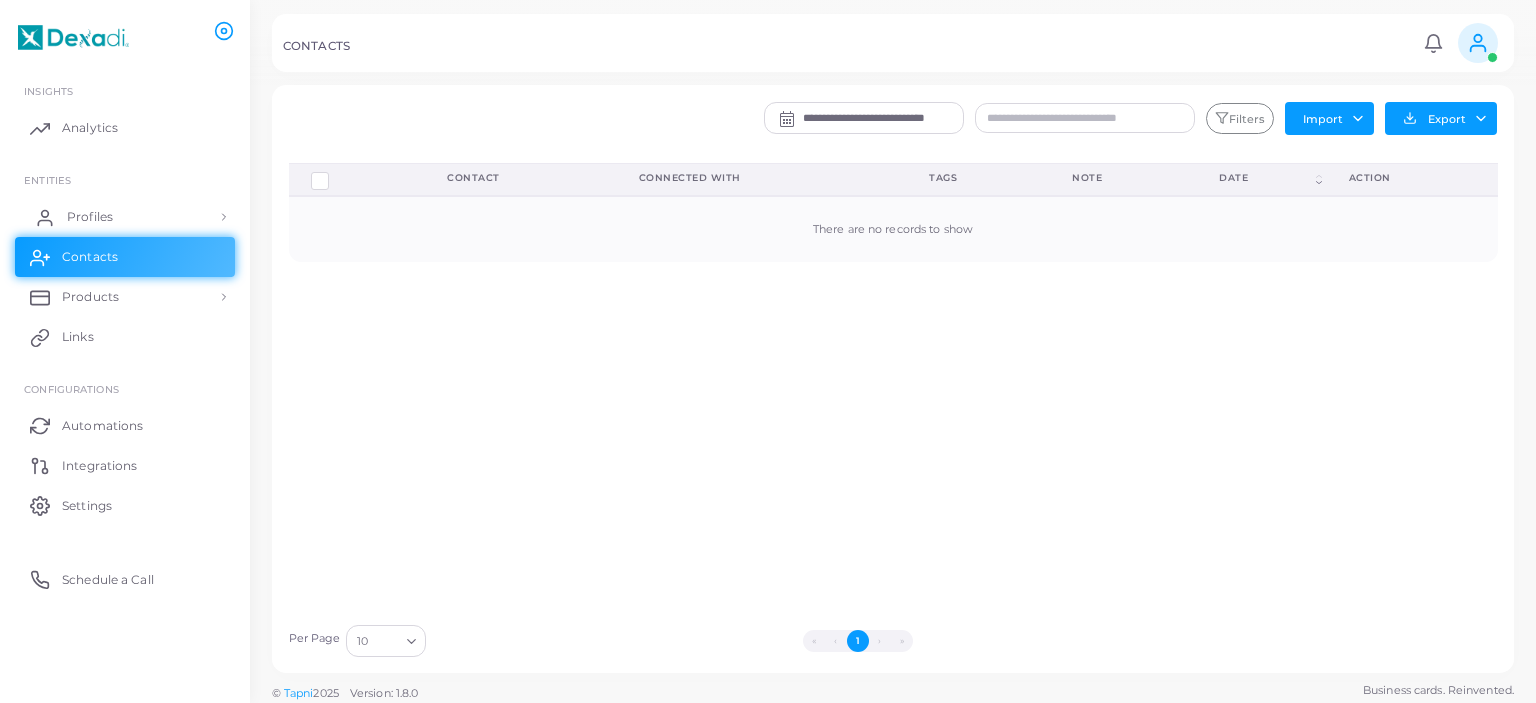 click on "Profiles" at bounding box center (125, 217) 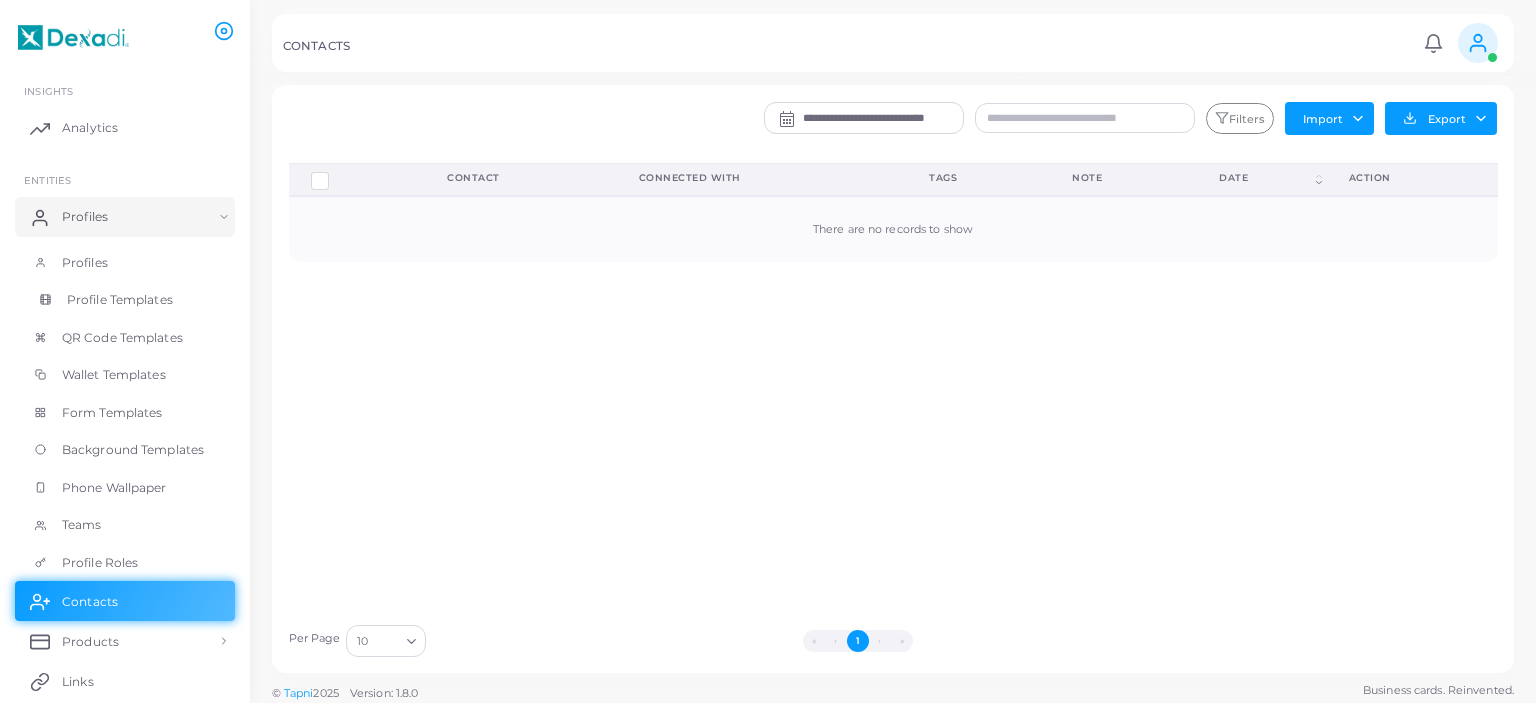 click on "Profile Templates" at bounding box center [120, 300] 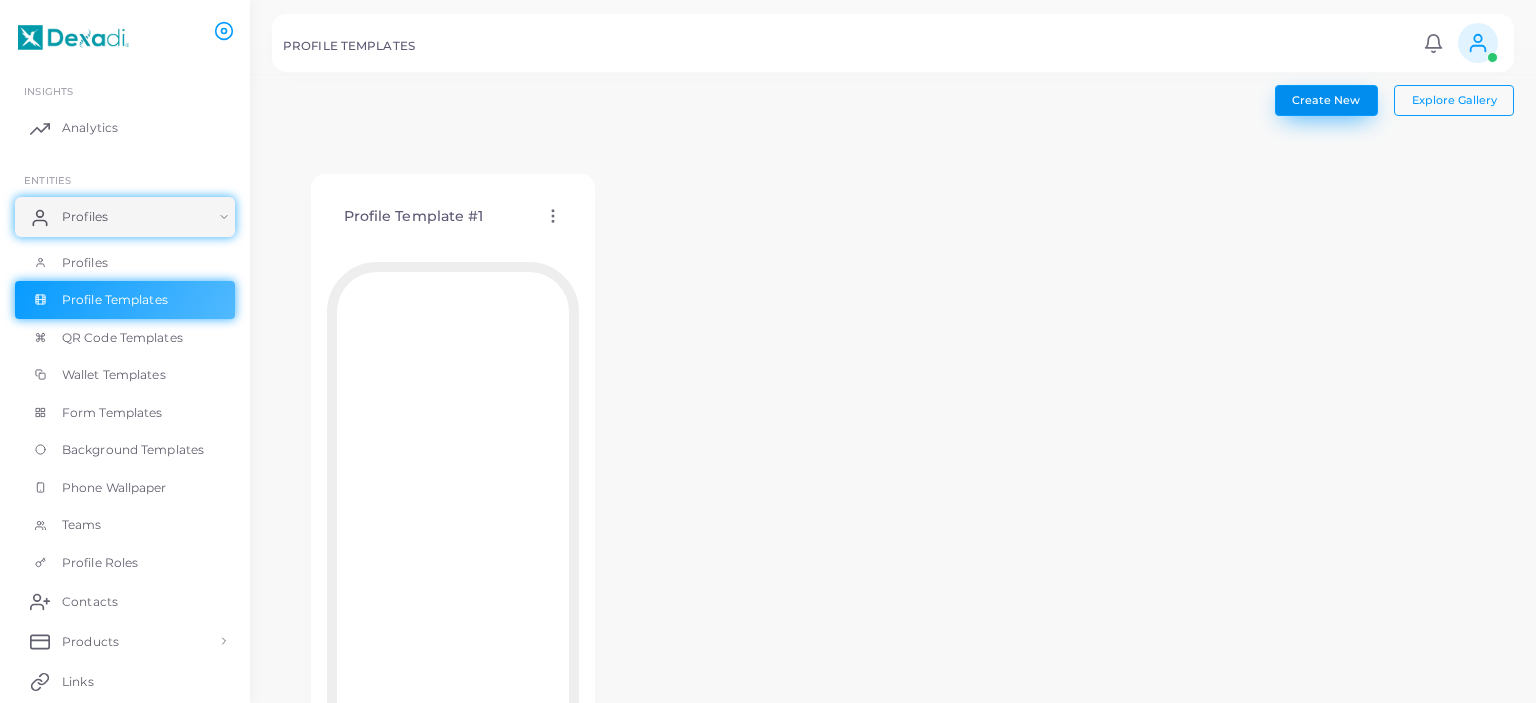 click on "Create New" at bounding box center [1326, 100] 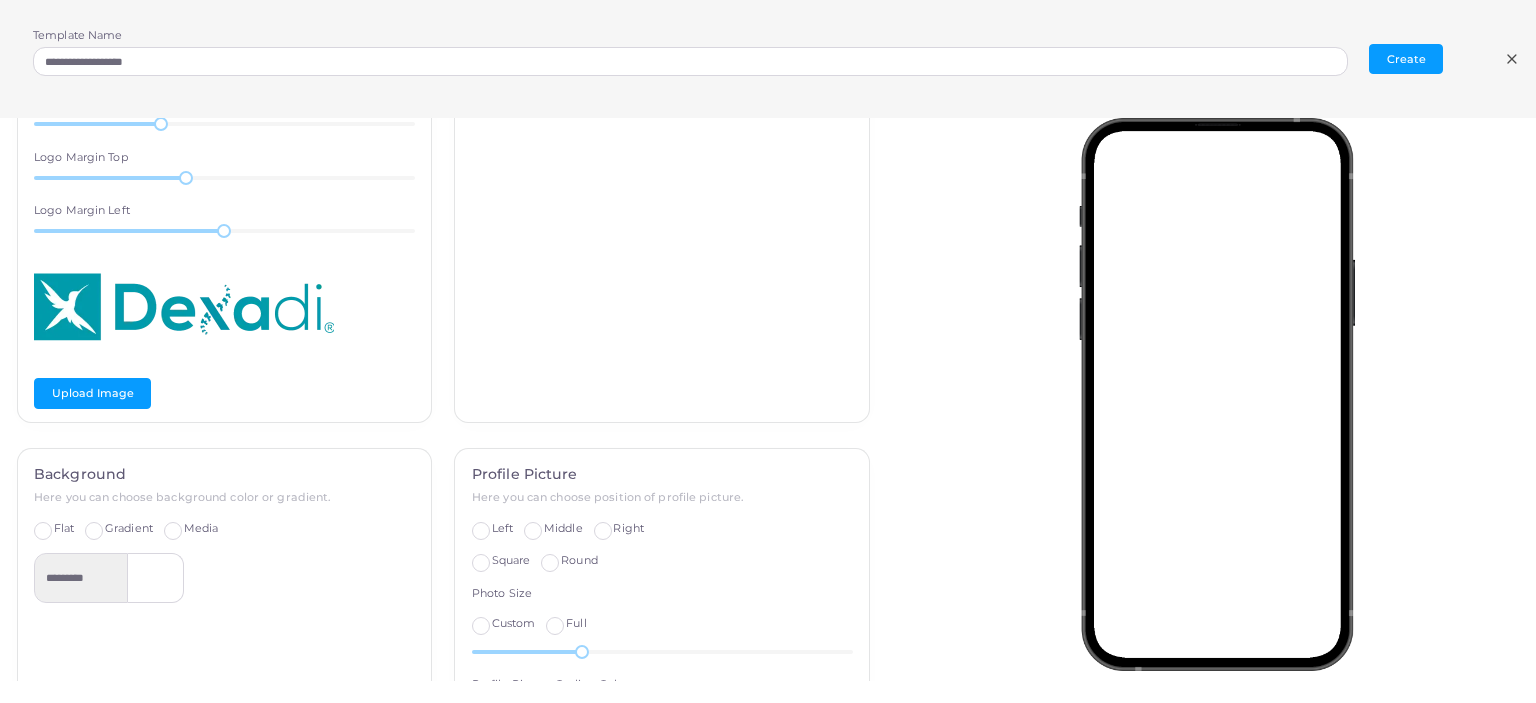 scroll, scrollTop: 152, scrollLeft: 0, axis: vertical 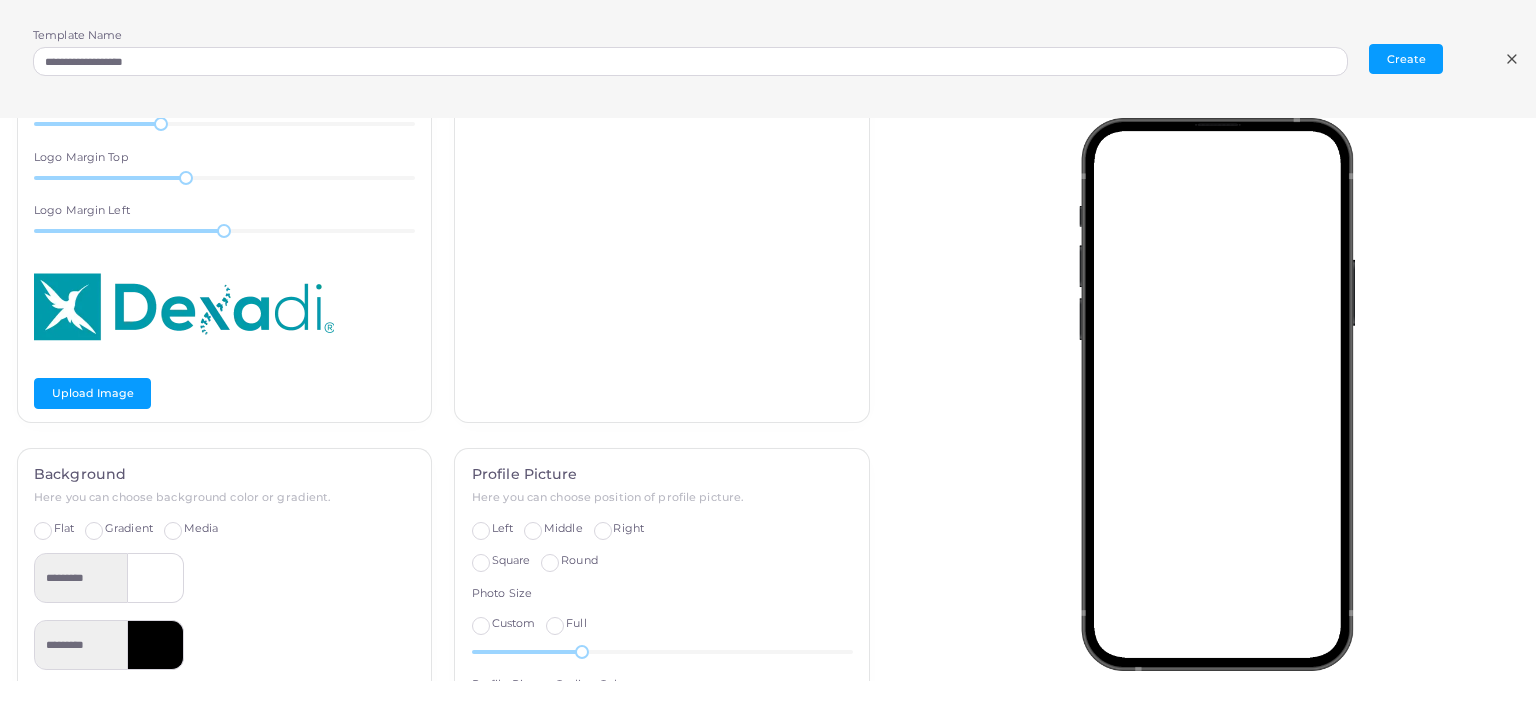 click on "Left" at bounding box center [502, 529] 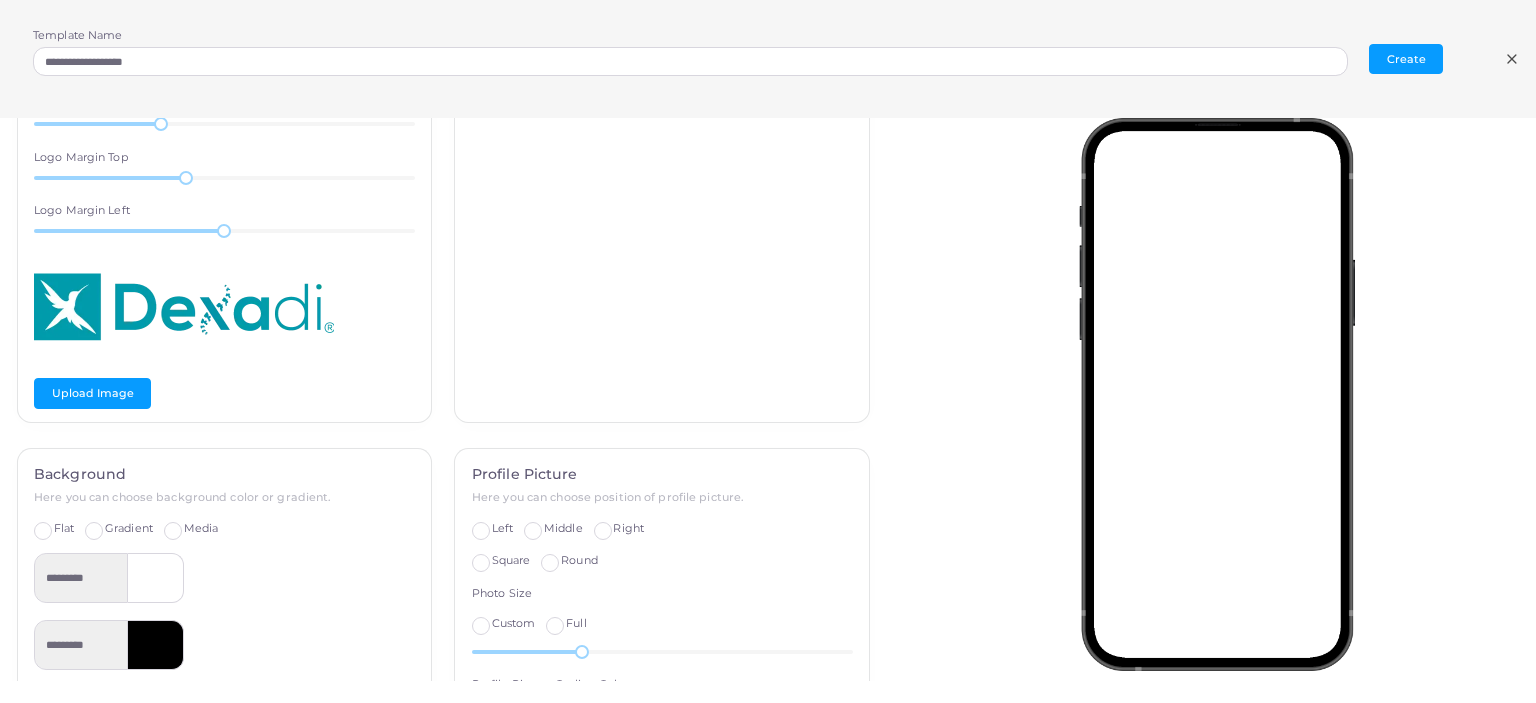 click on "Square" at bounding box center [511, 561] 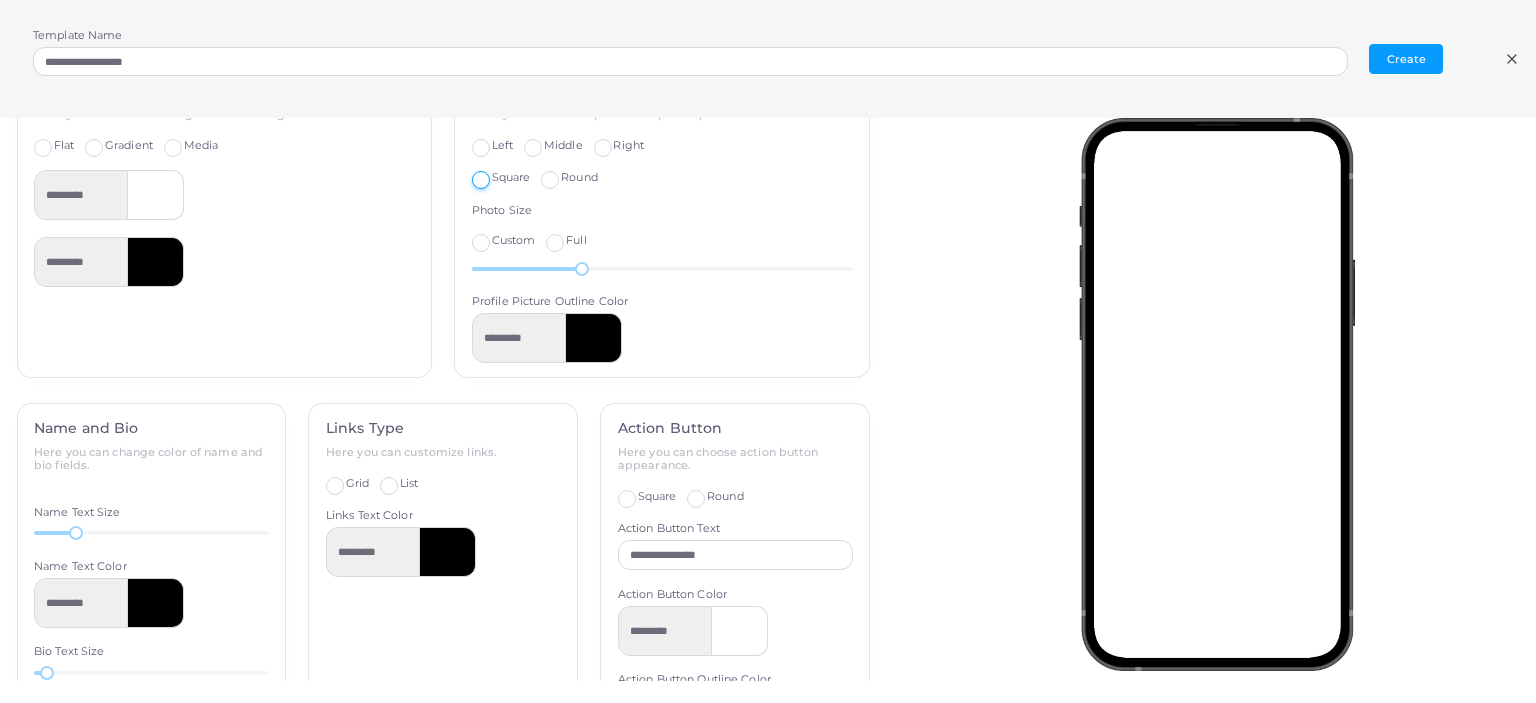 scroll, scrollTop: 536, scrollLeft: 0, axis: vertical 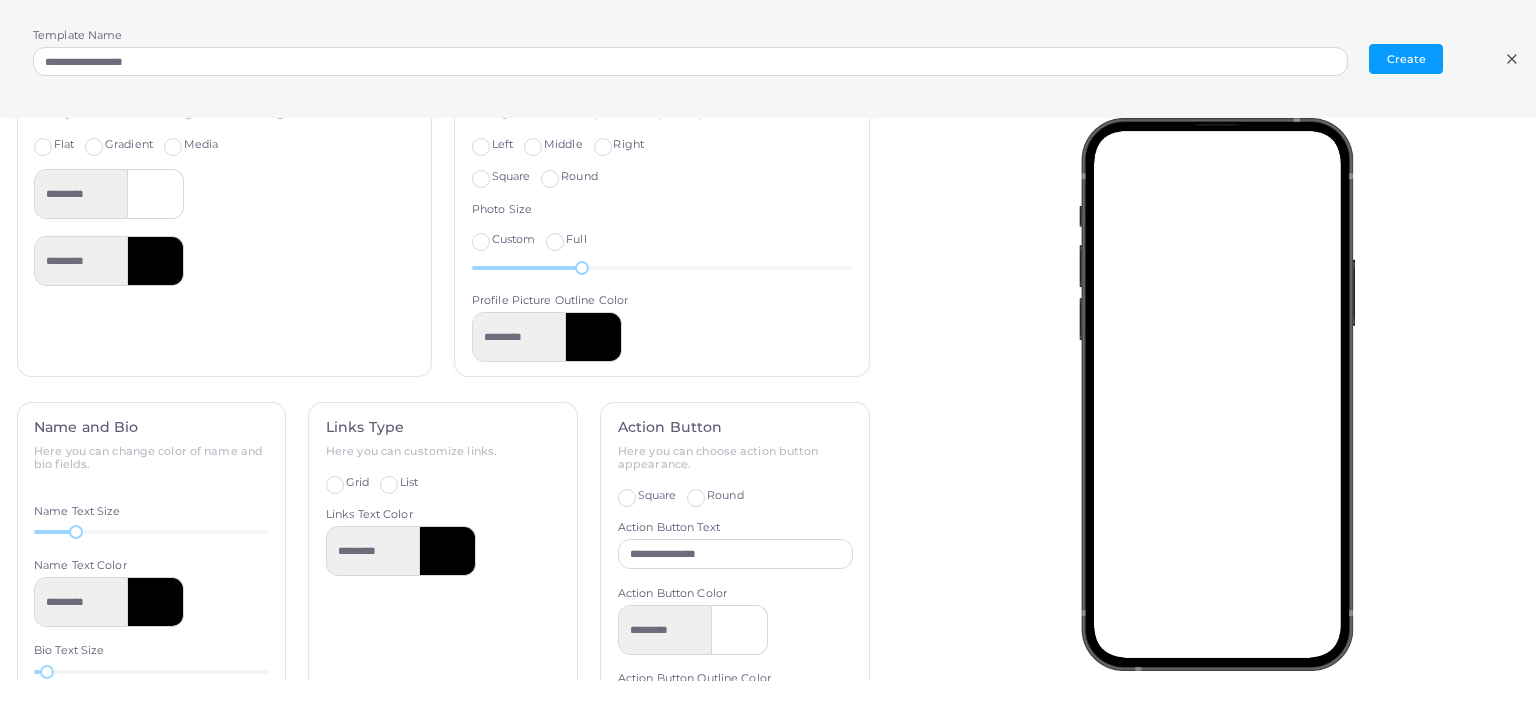 click on "Square" at bounding box center (657, 496) 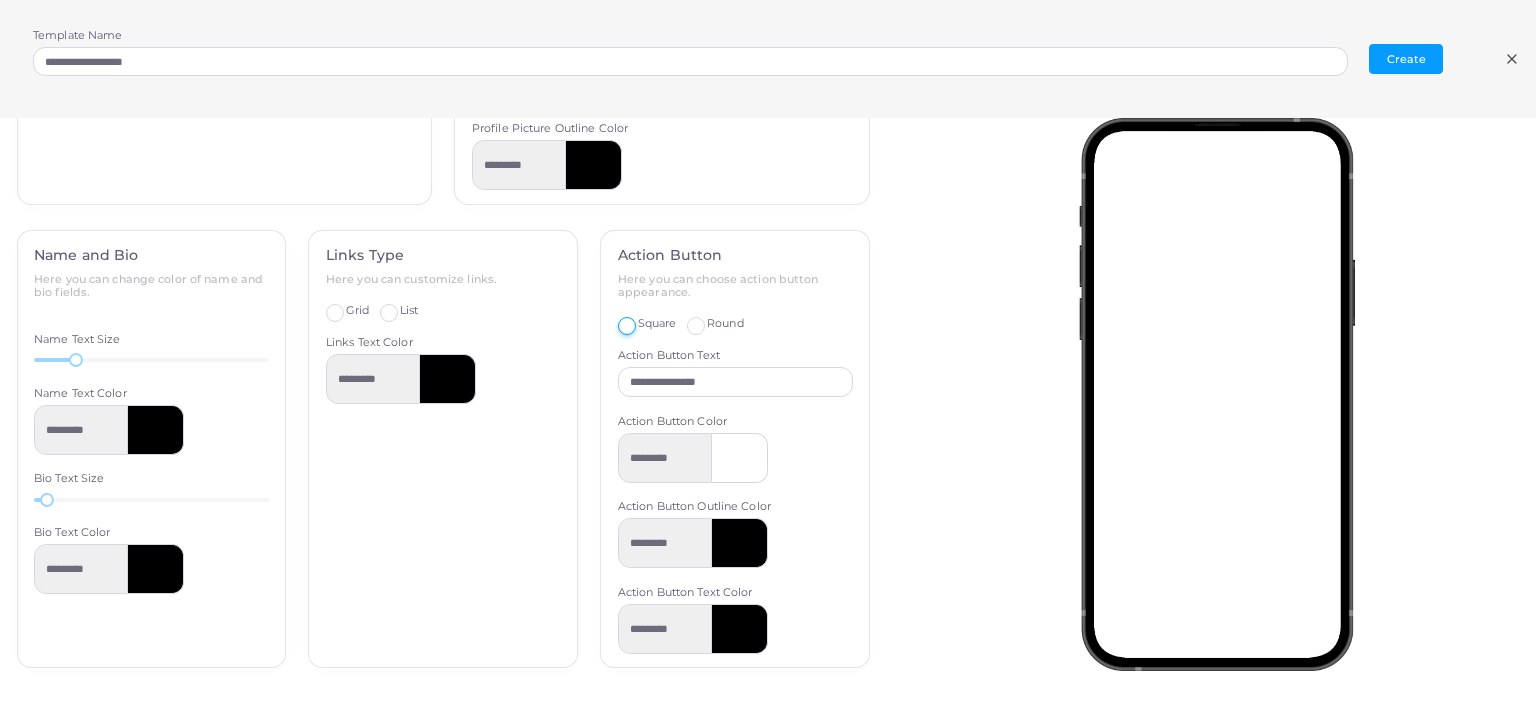 scroll, scrollTop: 734, scrollLeft: 0, axis: vertical 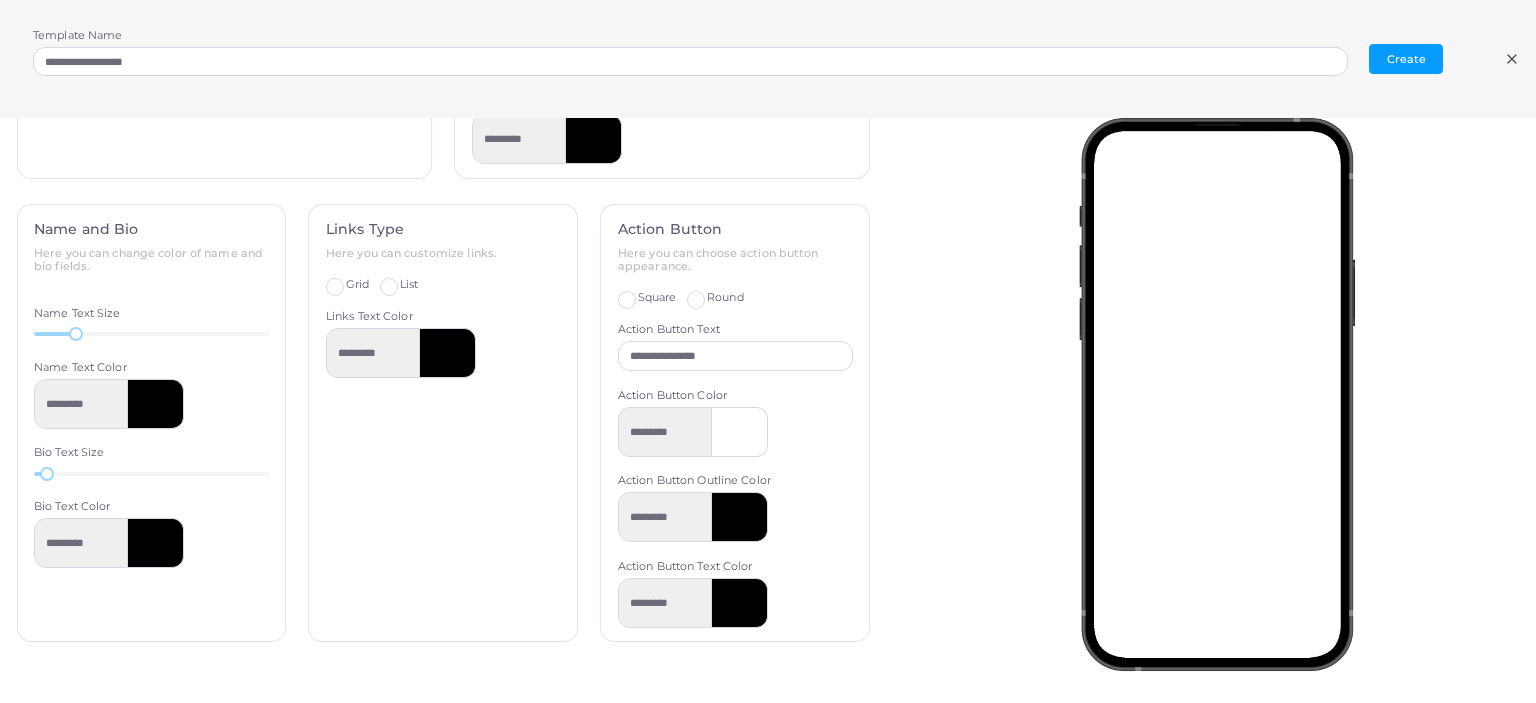 click 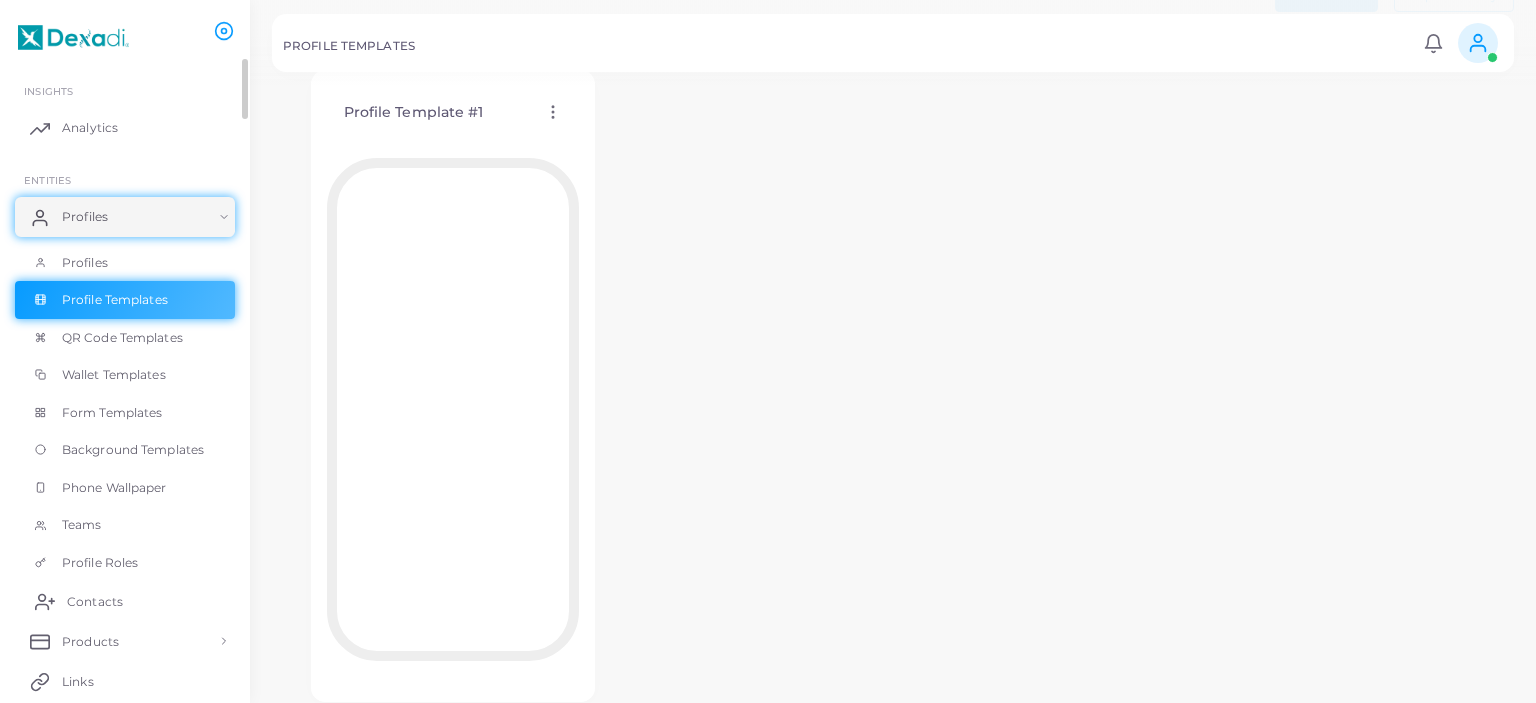 click on "Contacts" at bounding box center [95, 602] 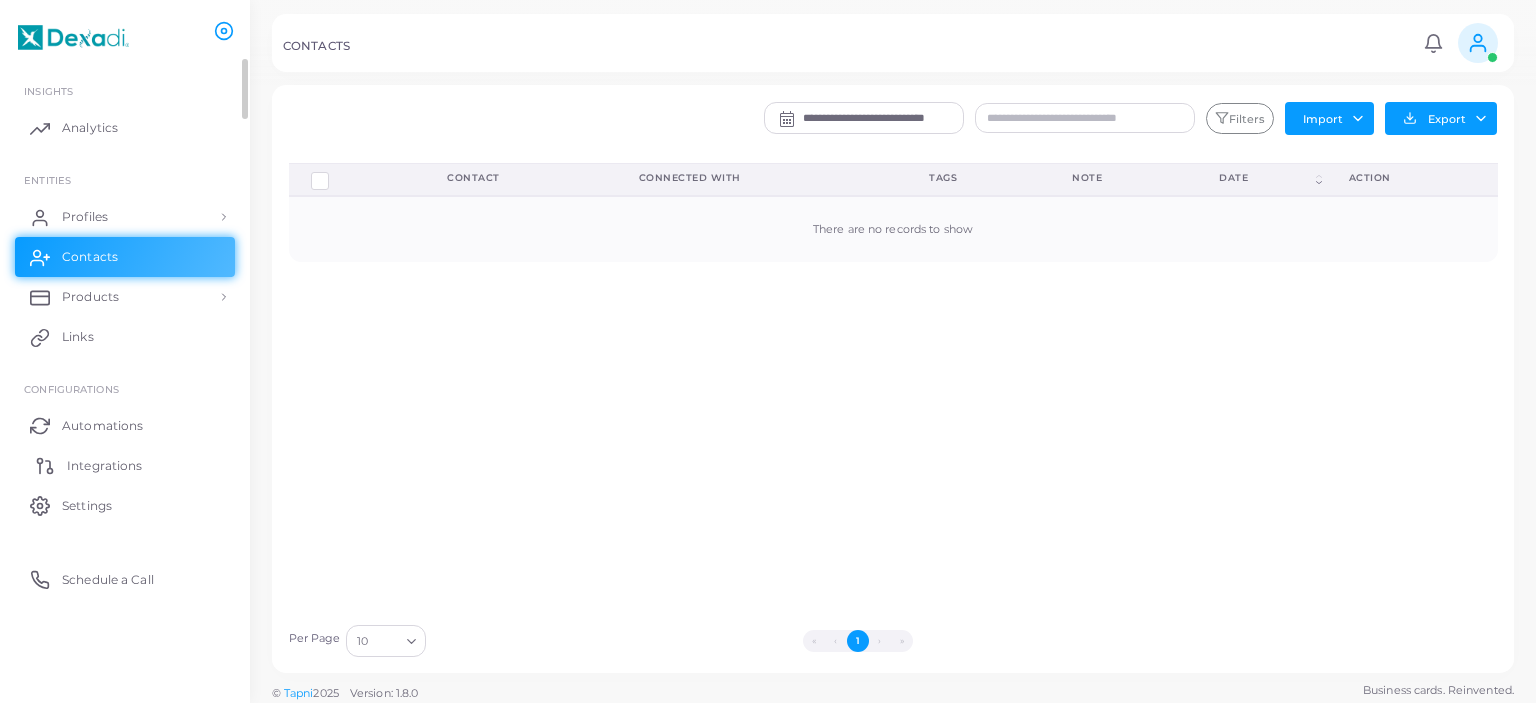 click on "Integrations" at bounding box center (104, 466) 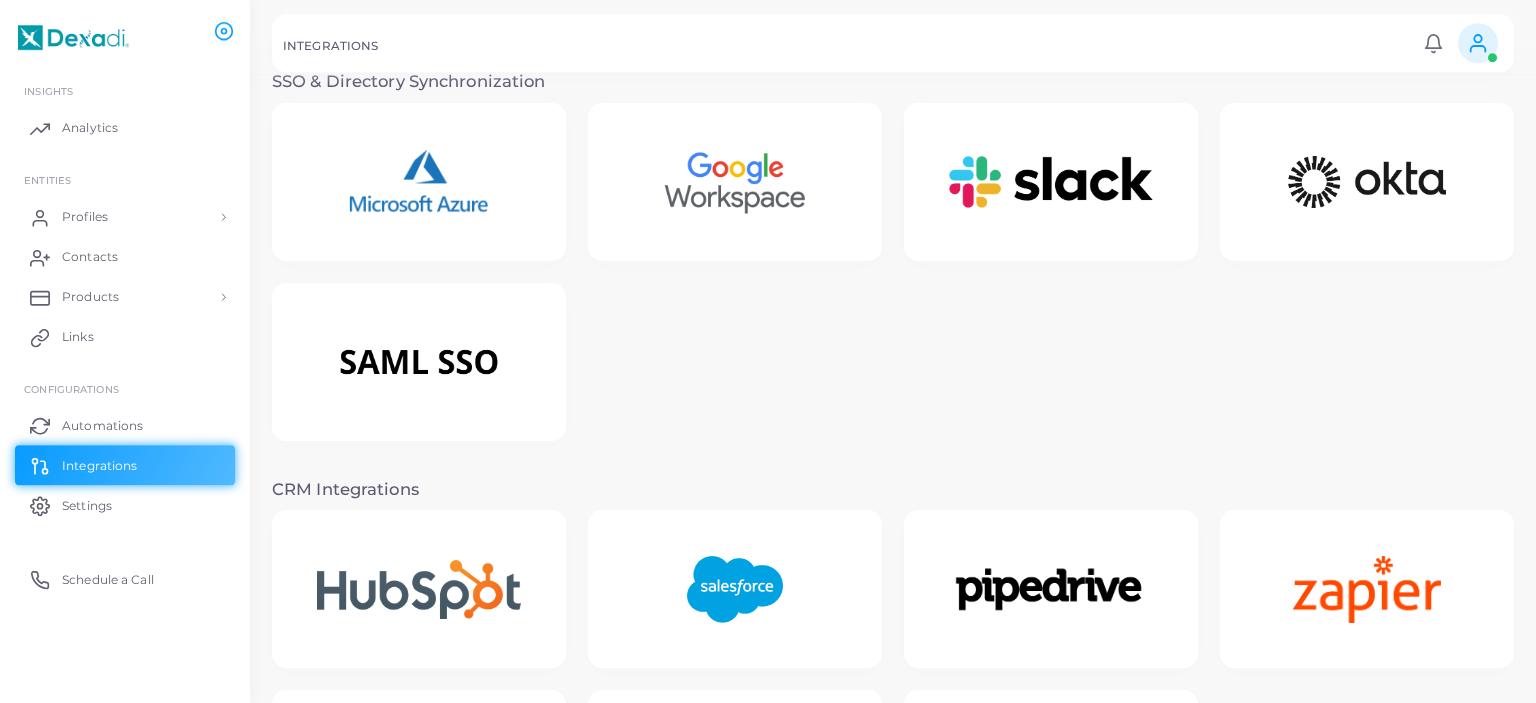 scroll, scrollTop: 0, scrollLeft: 0, axis: both 